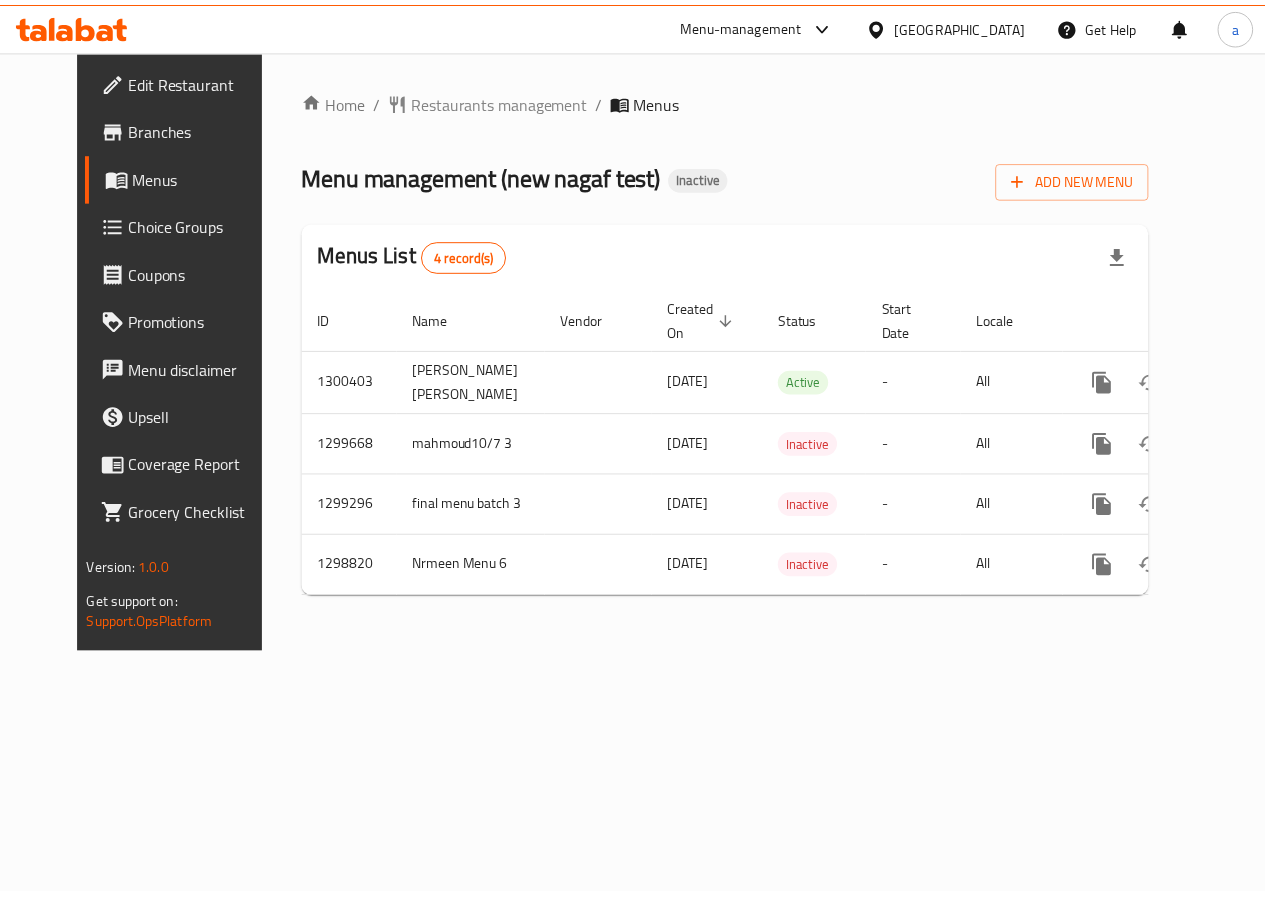 scroll, scrollTop: 0, scrollLeft: 0, axis: both 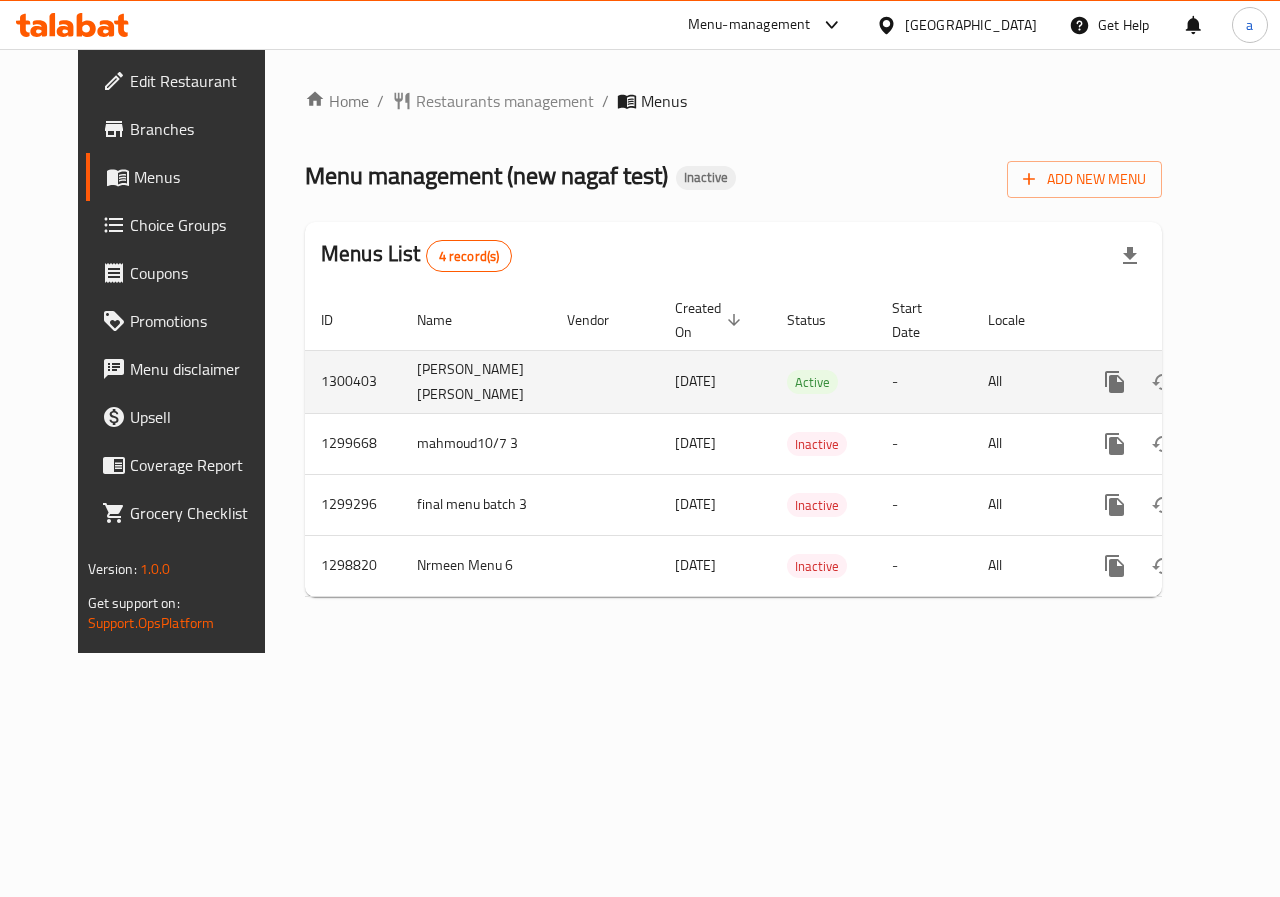 click on "[DATE]" at bounding box center [695, 381] 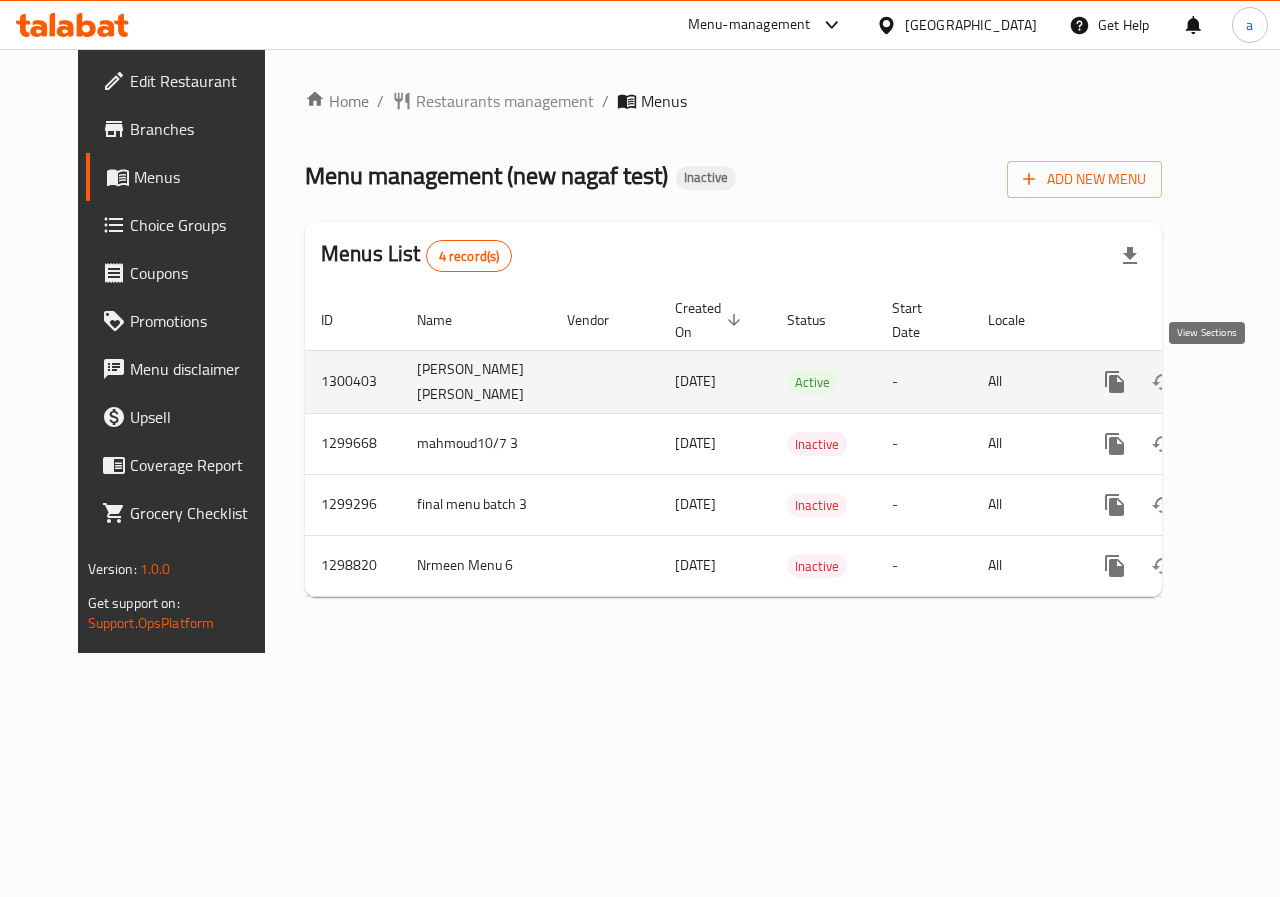 click 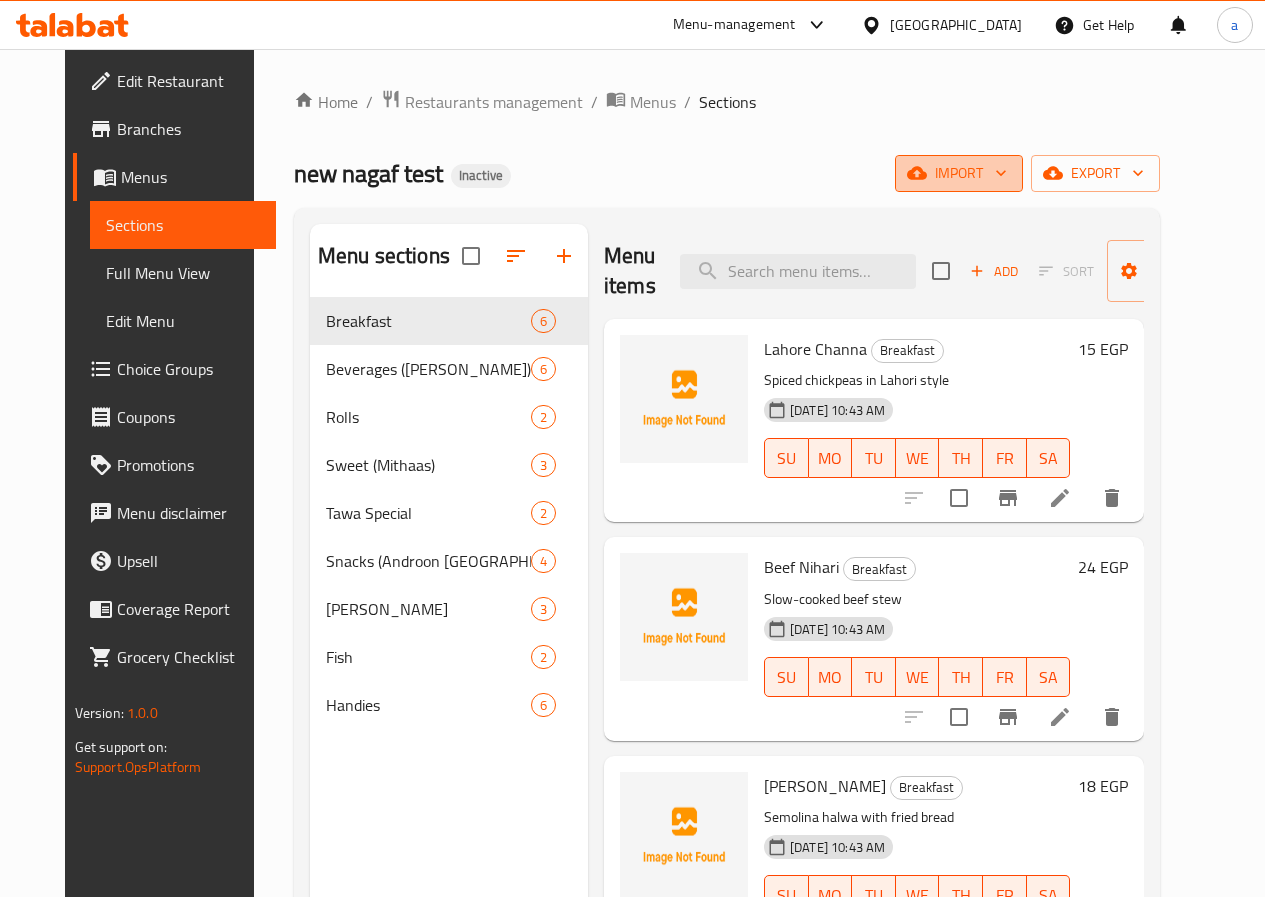 click on "import" at bounding box center (959, 173) 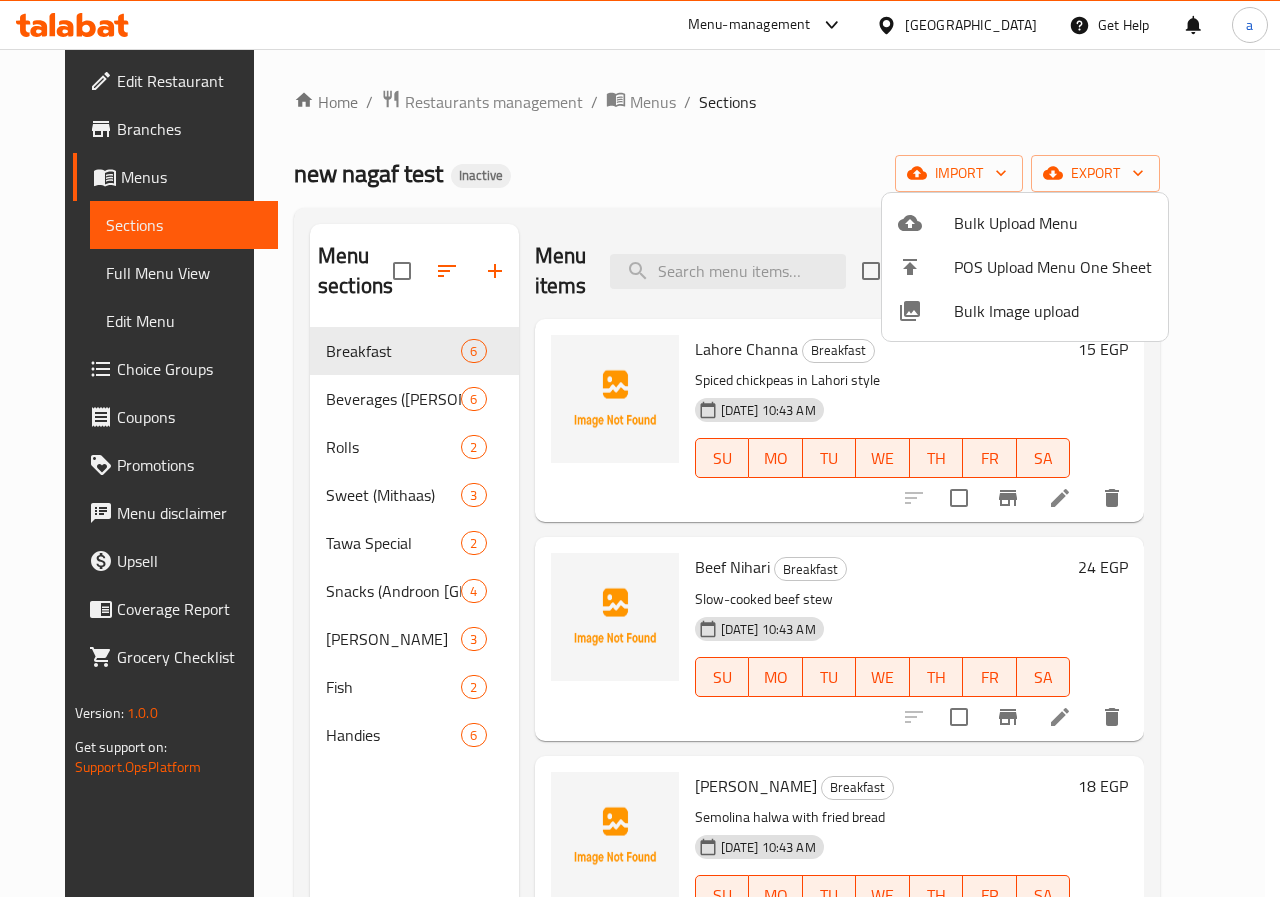 click on "Bulk Upload Menu" at bounding box center [1053, 223] 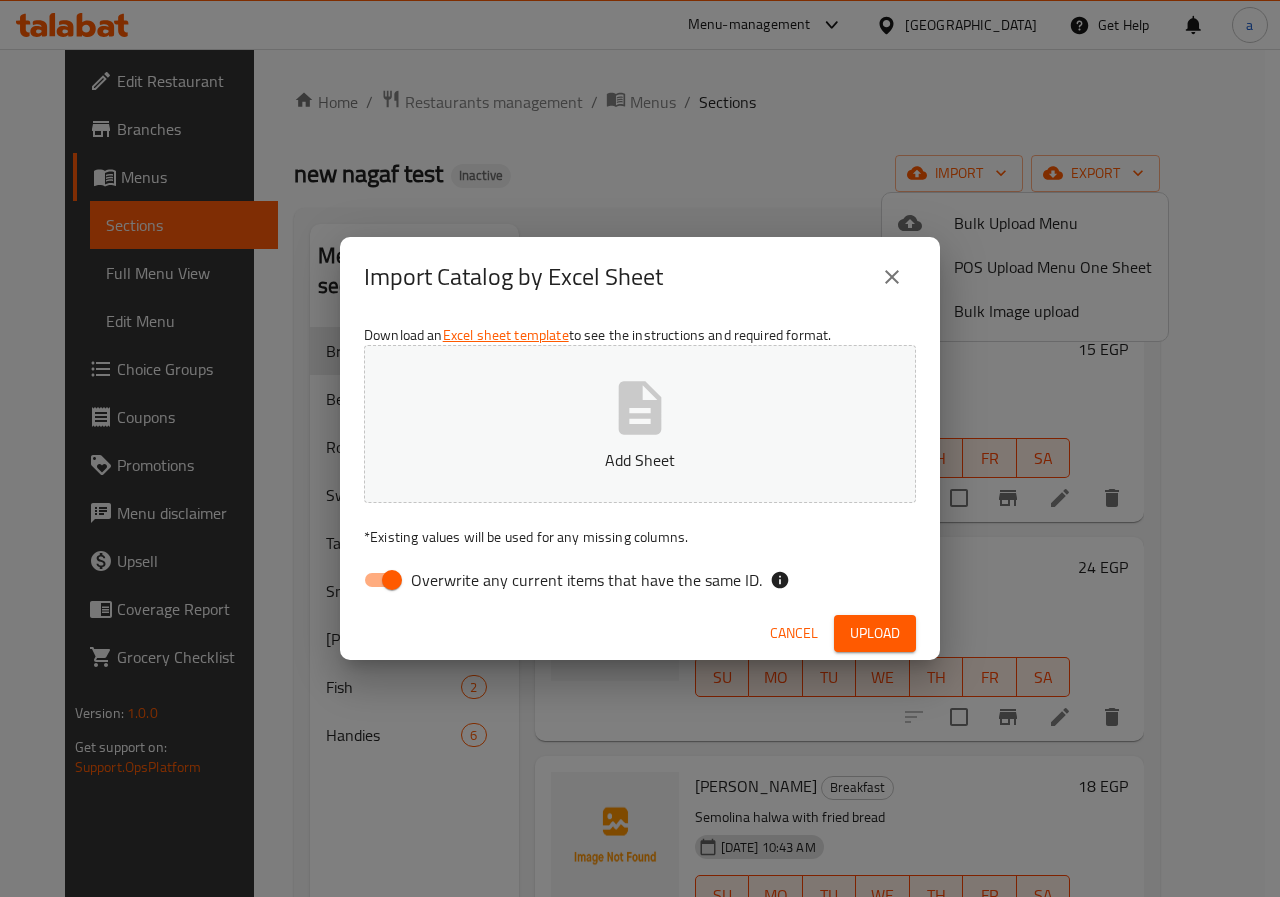 click on "Overwrite any current items that have the same ID." at bounding box center [392, 580] 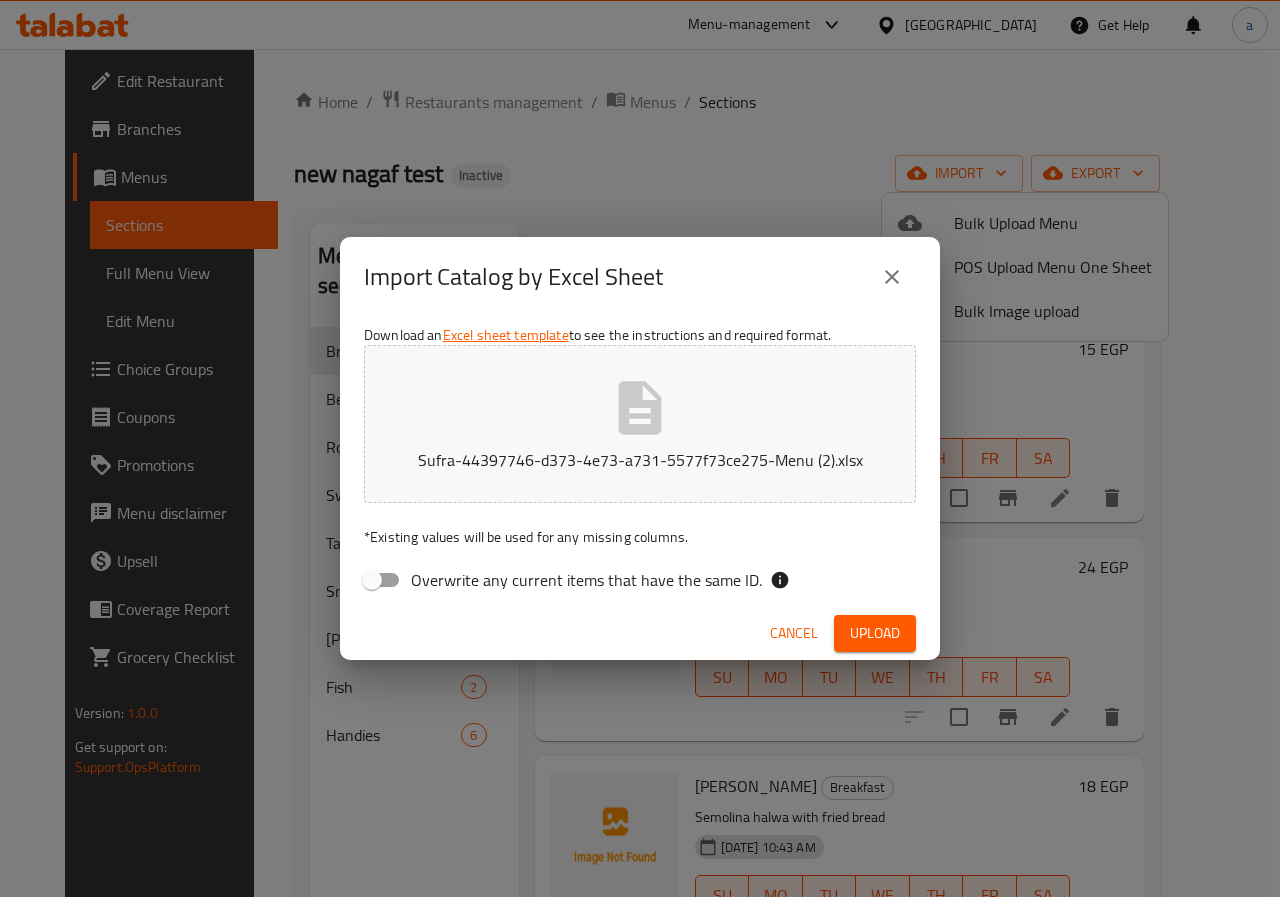 click on "Upload" at bounding box center (875, 633) 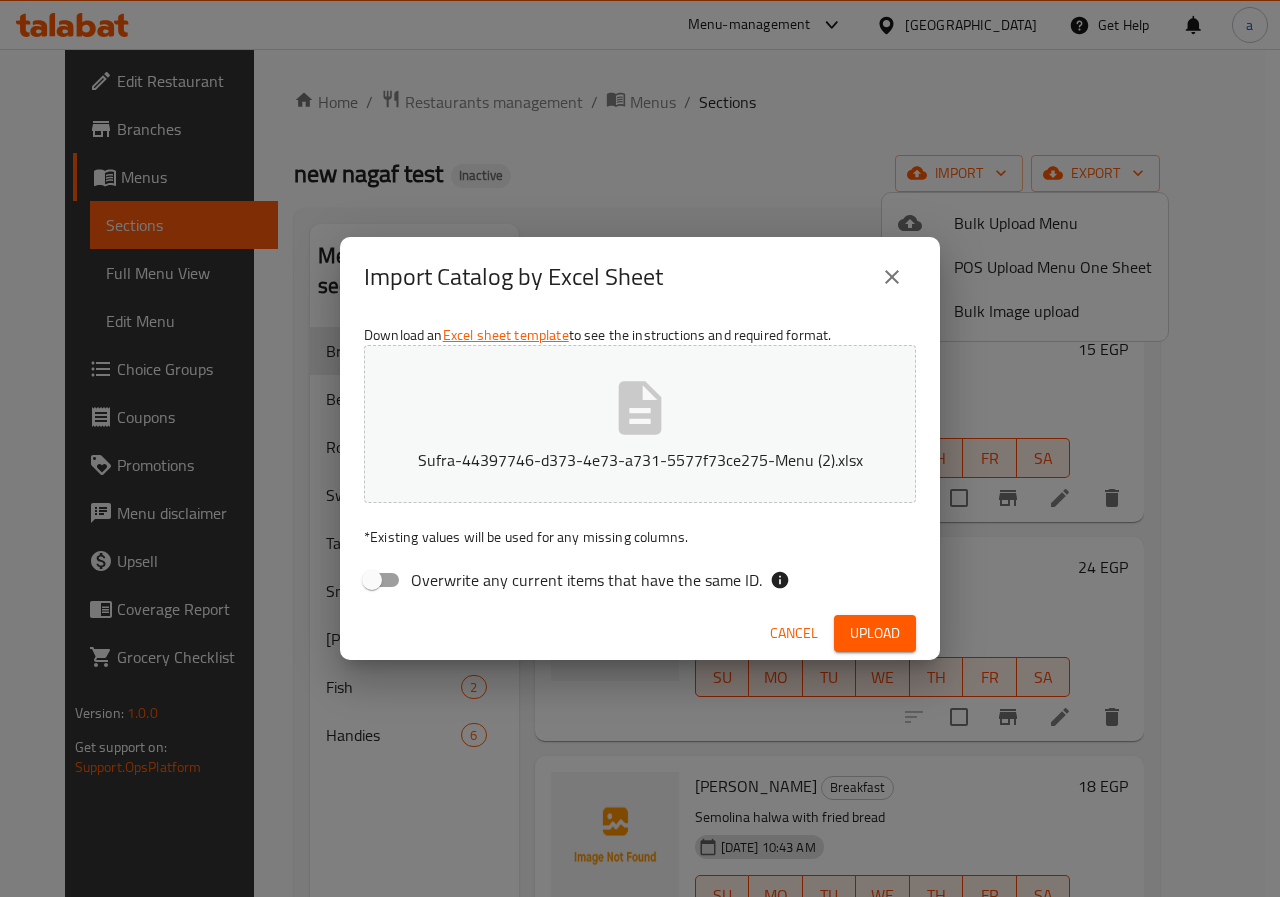 click on "Upload" at bounding box center (875, 633) 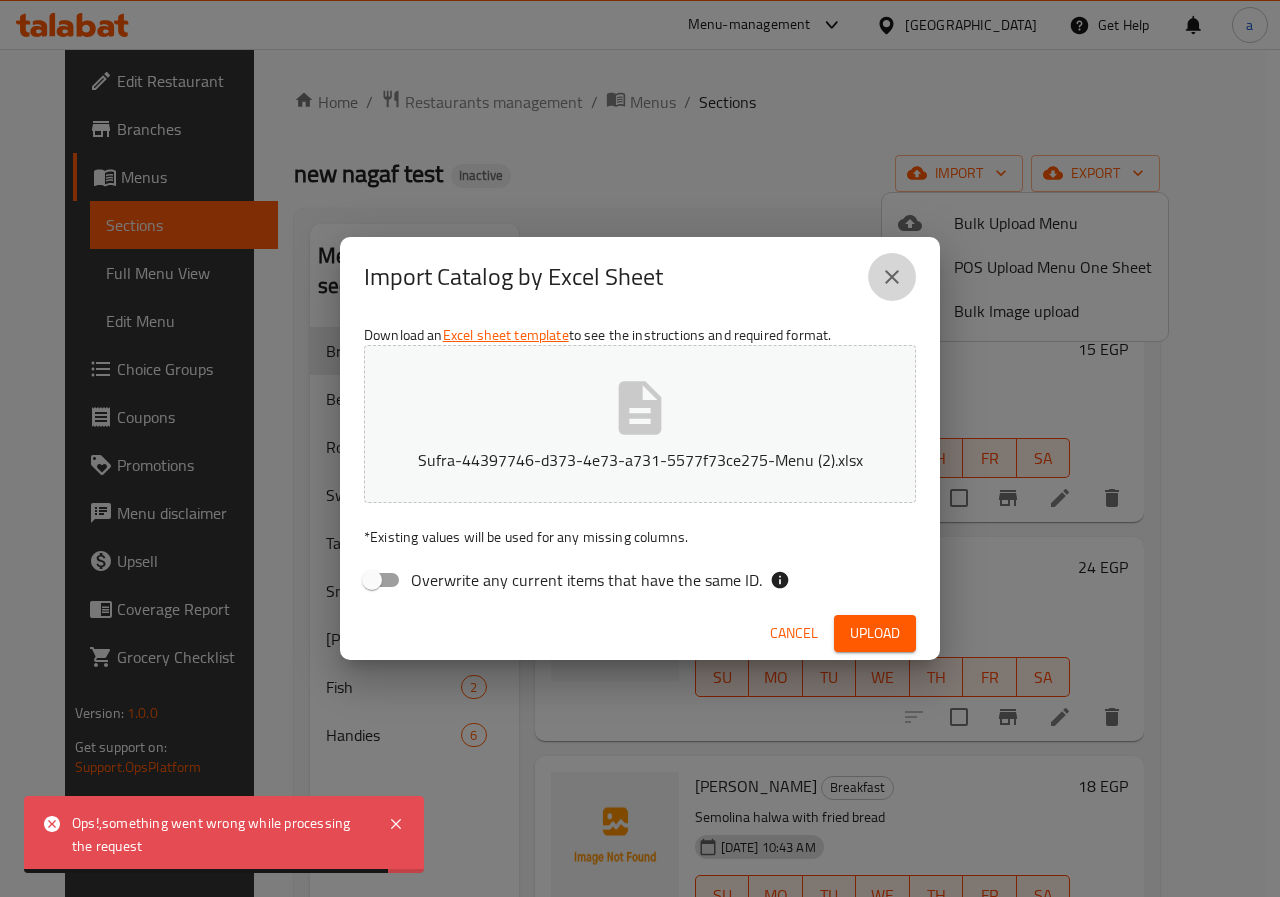 click 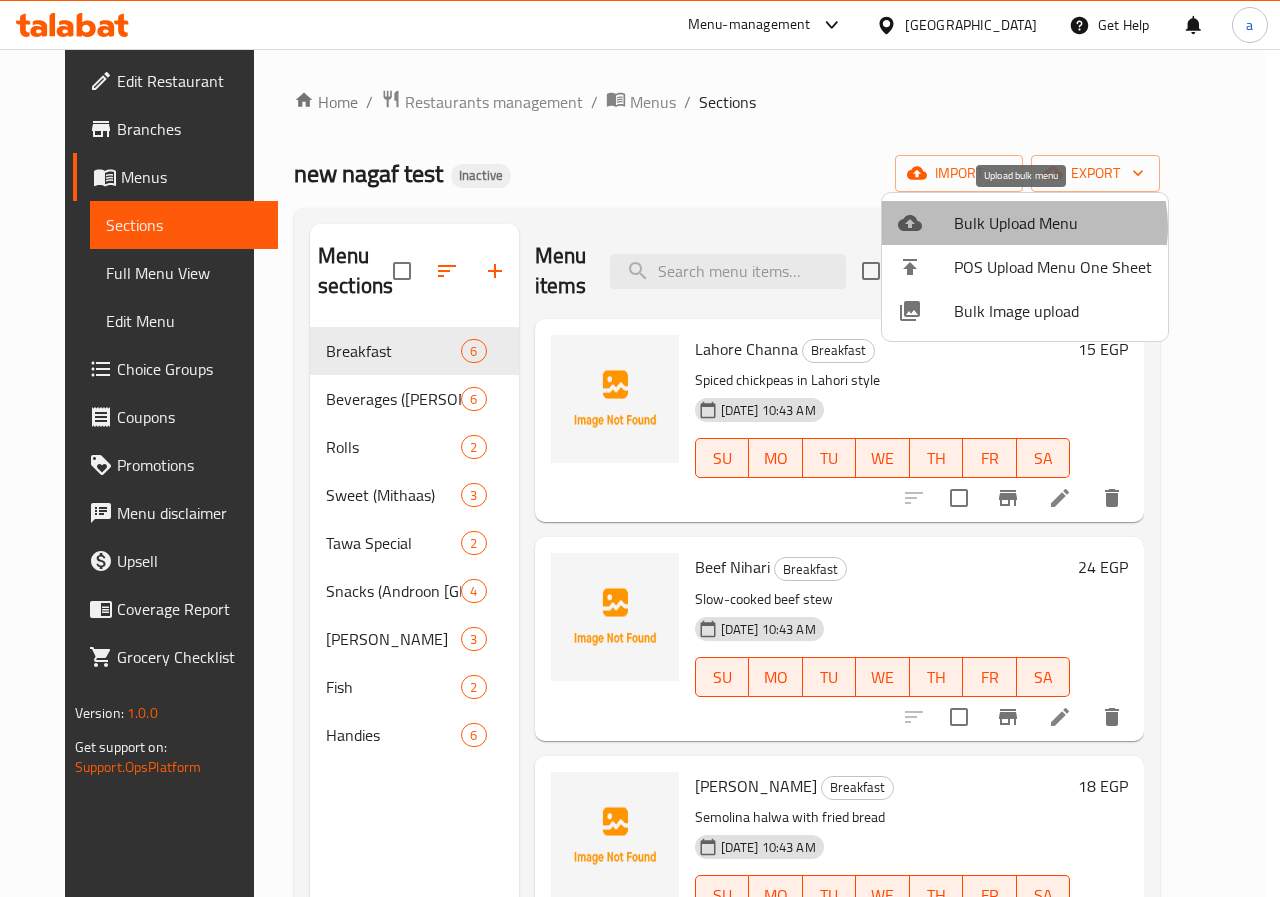 click on "Bulk Upload Menu" at bounding box center [1053, 223] 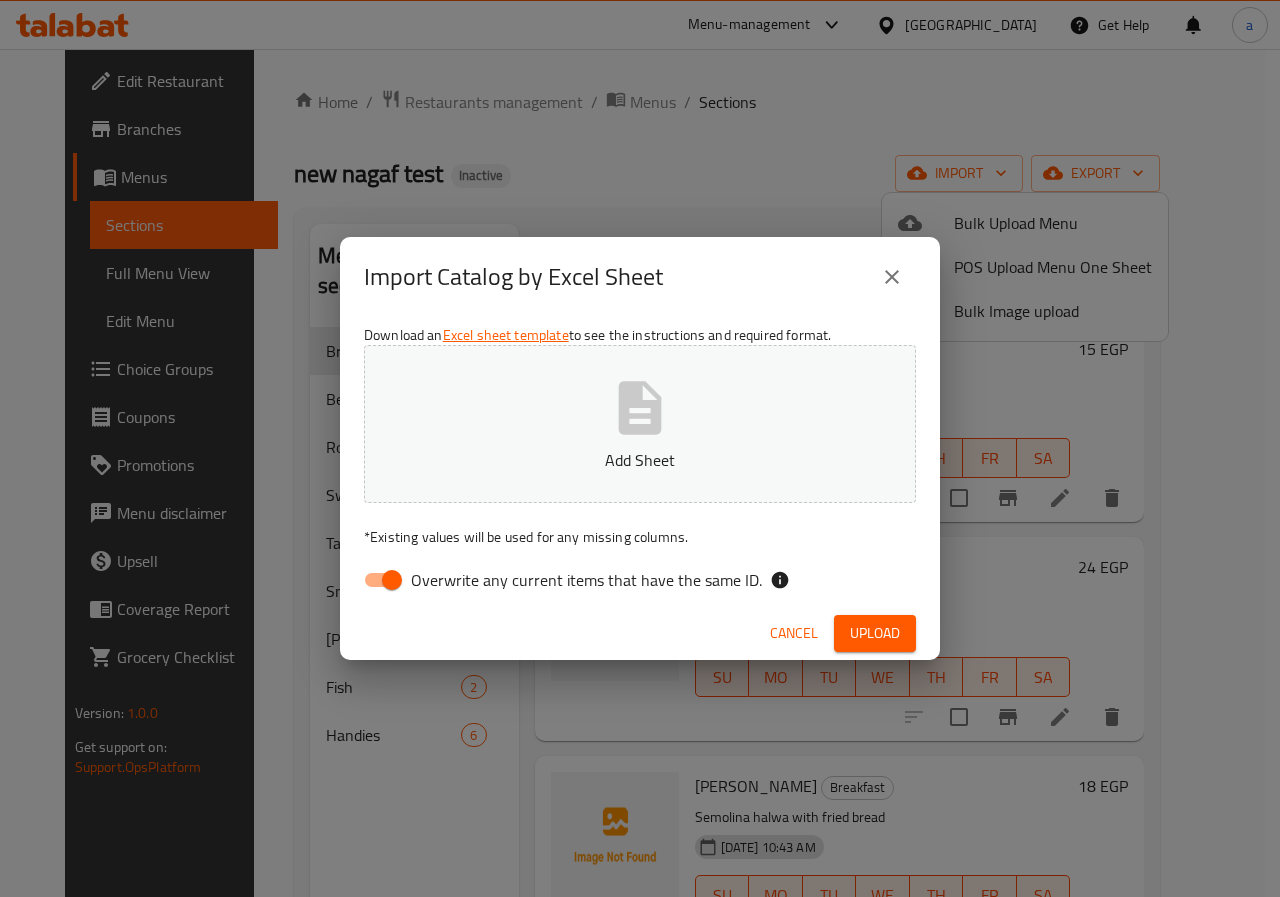 click on "Cancel Upload" at bounding box center (640, 633) 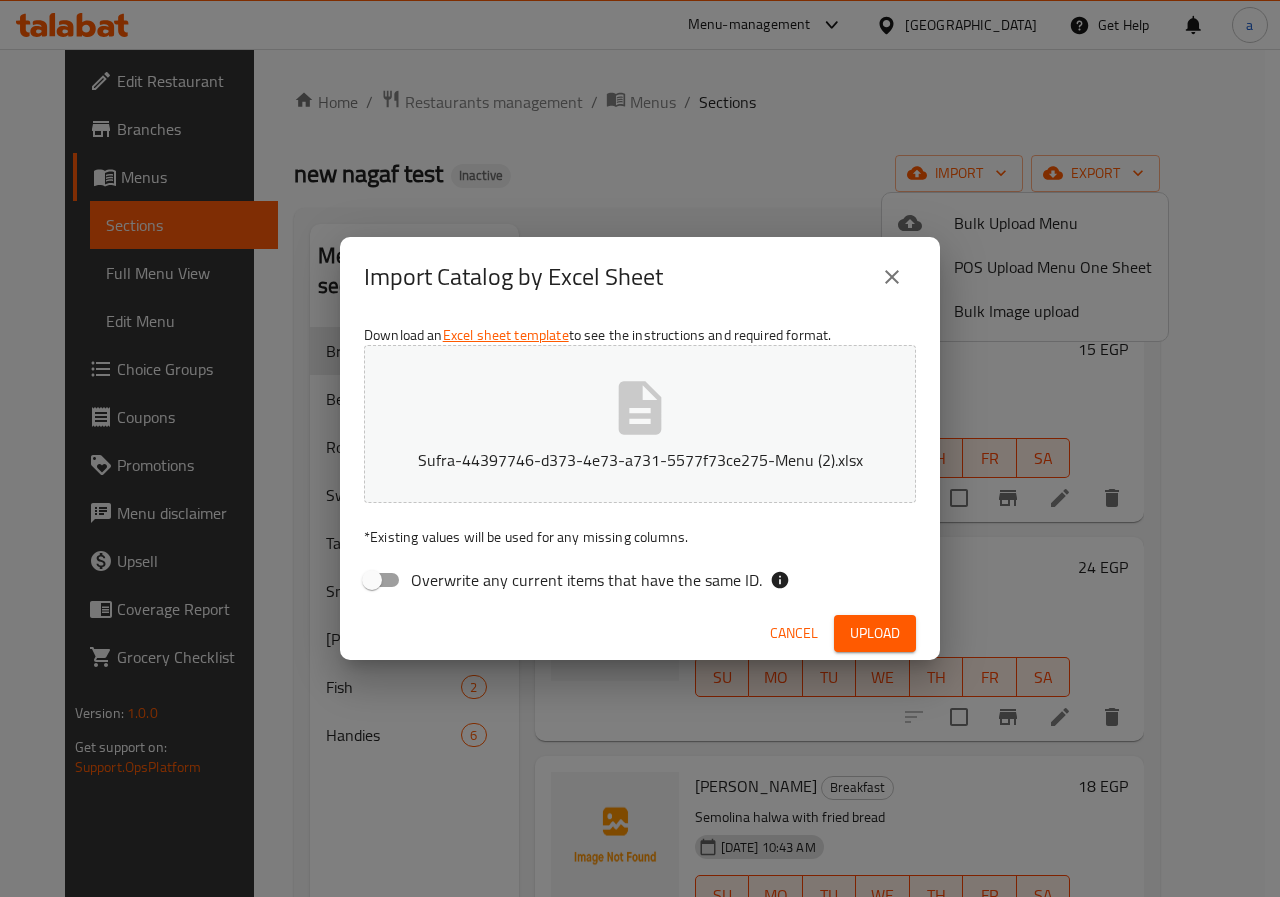 click on "Upload" at bounding box center (875, 633) 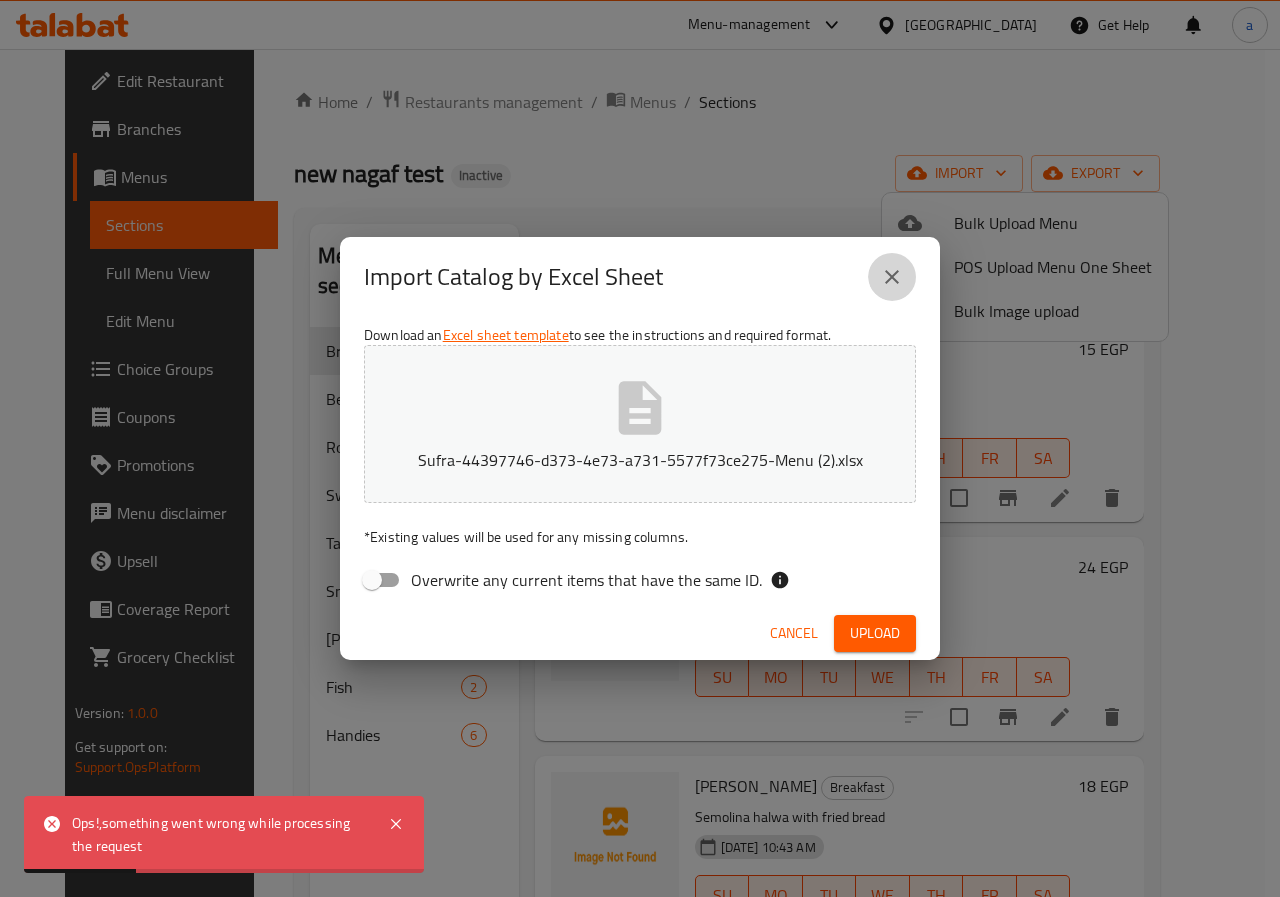 click 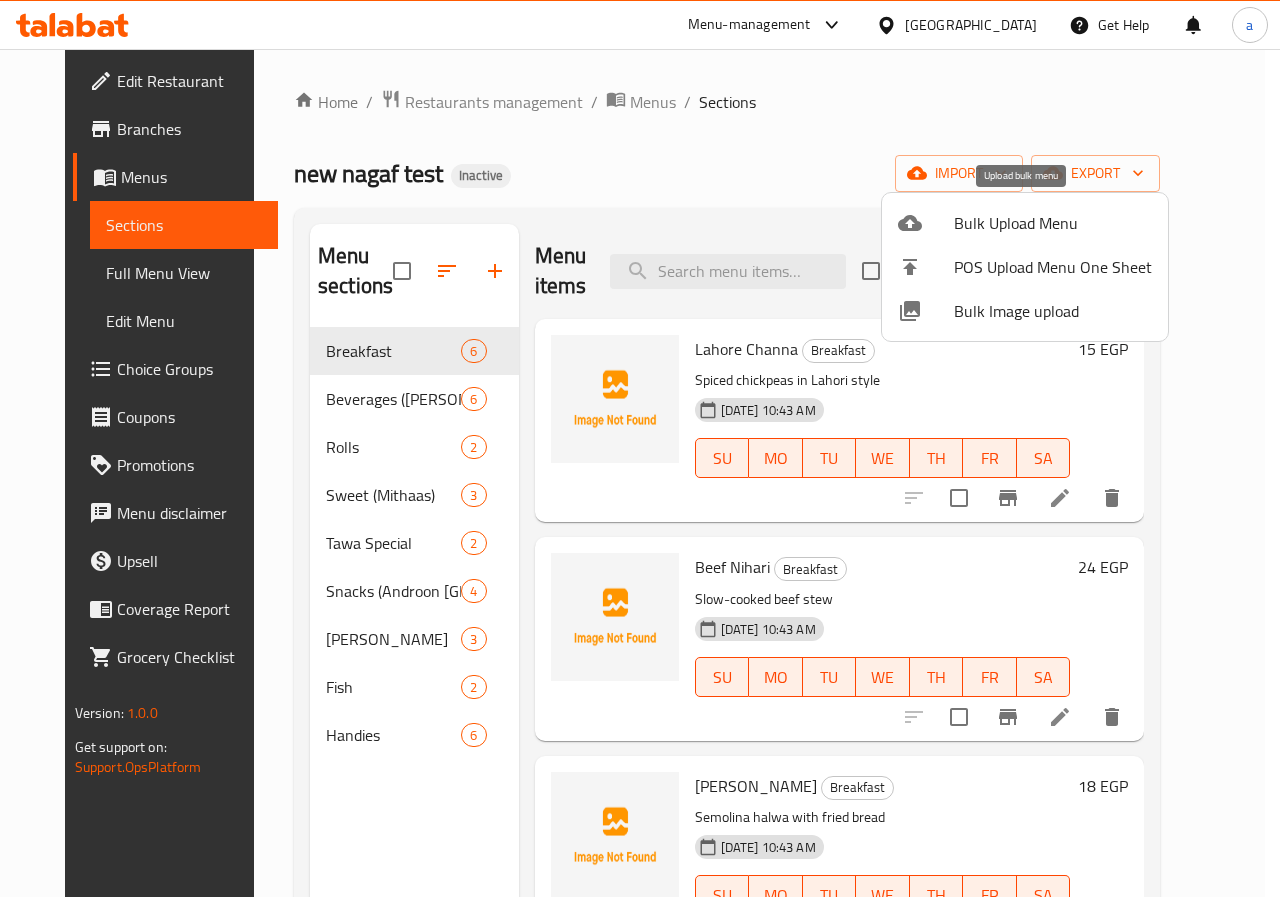 click on "Bulk Upload Menu" at bounding box center (1053, 223) 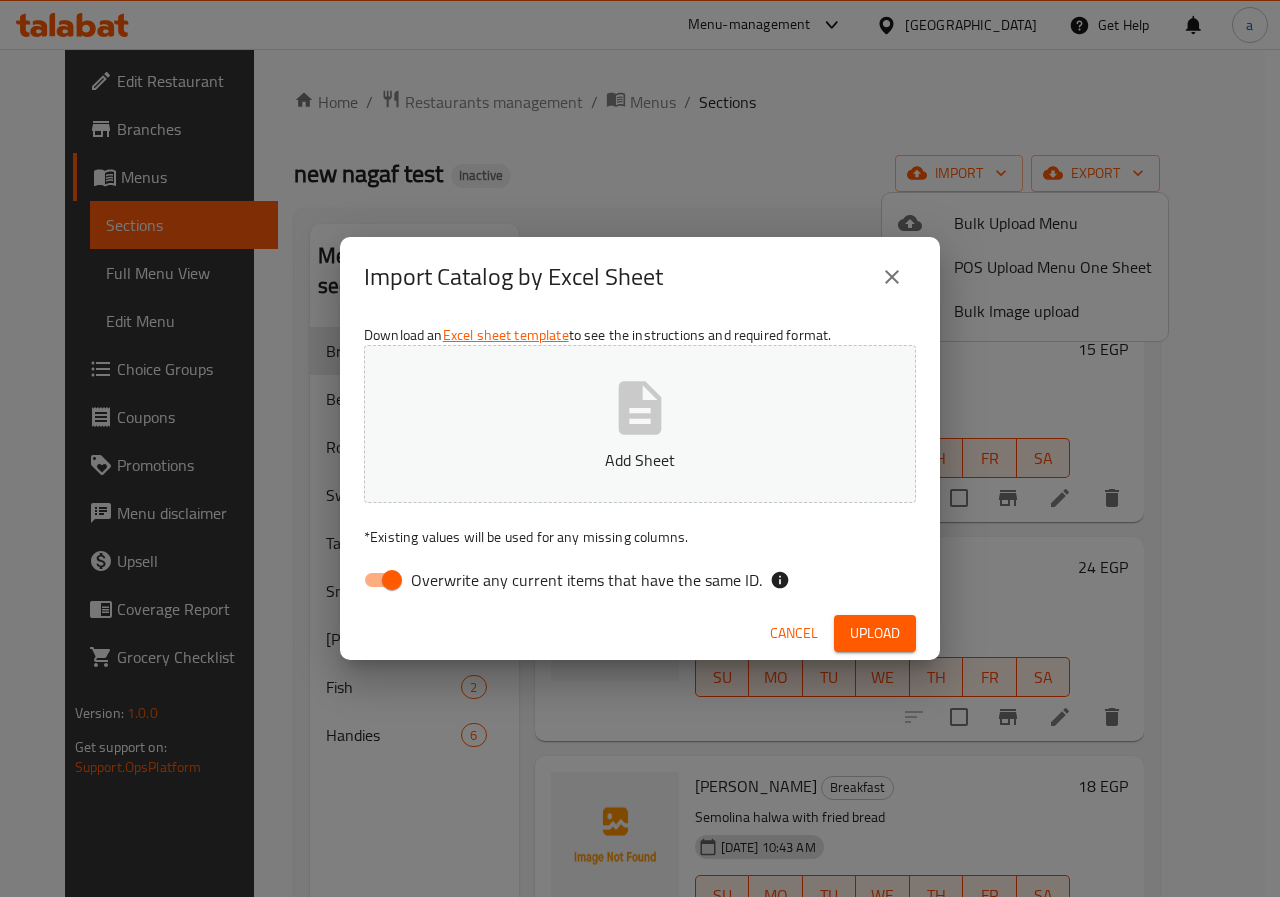 click on "Overwrite any current items that have the same ID." at bounding box center (586, 580) 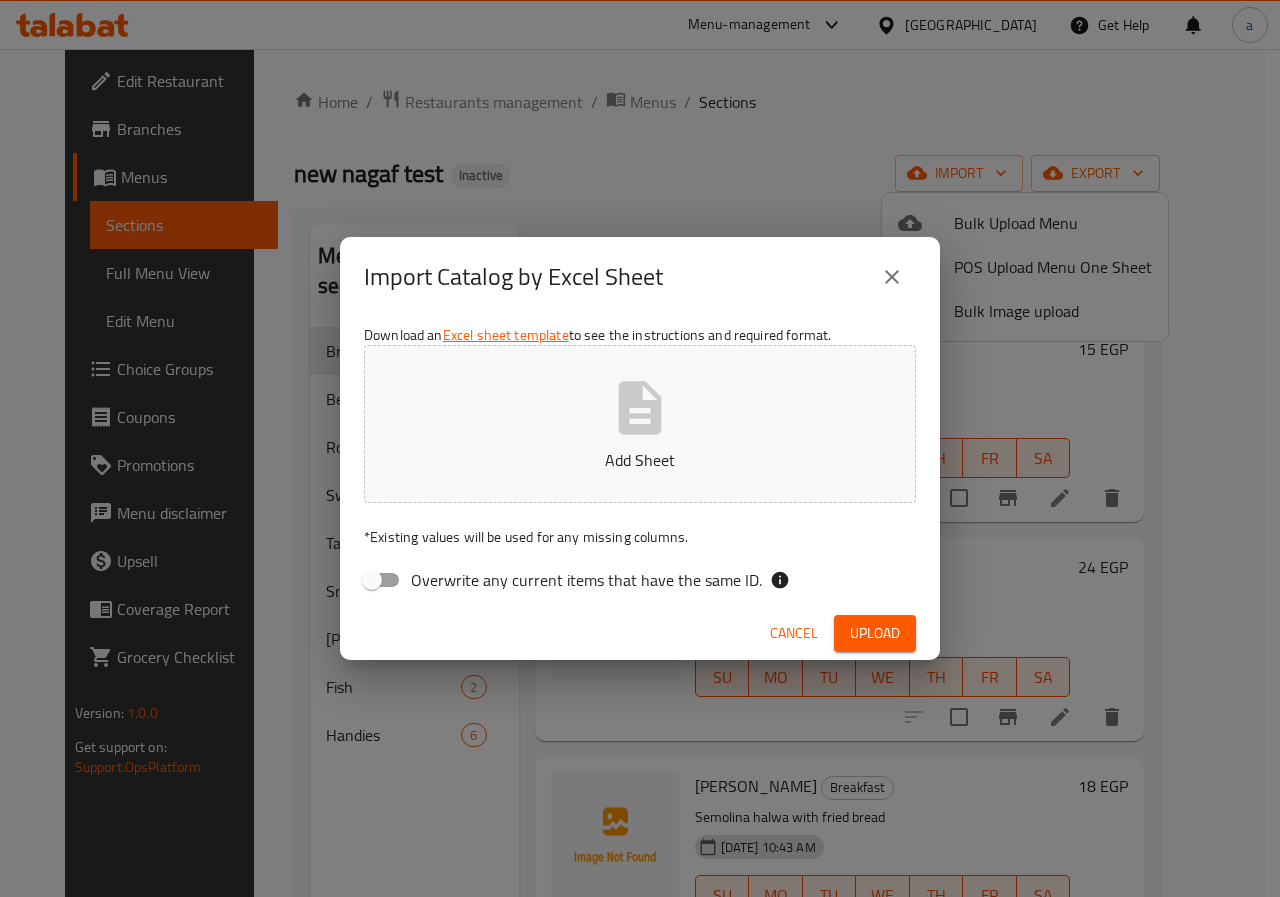 click on "Download an  Excel sheet template  to see the instructions and required format. Add Sheet * Existing values will be used for any missing columns. Overwrite any current items that have the same ID." at bounding box center (640, 462) 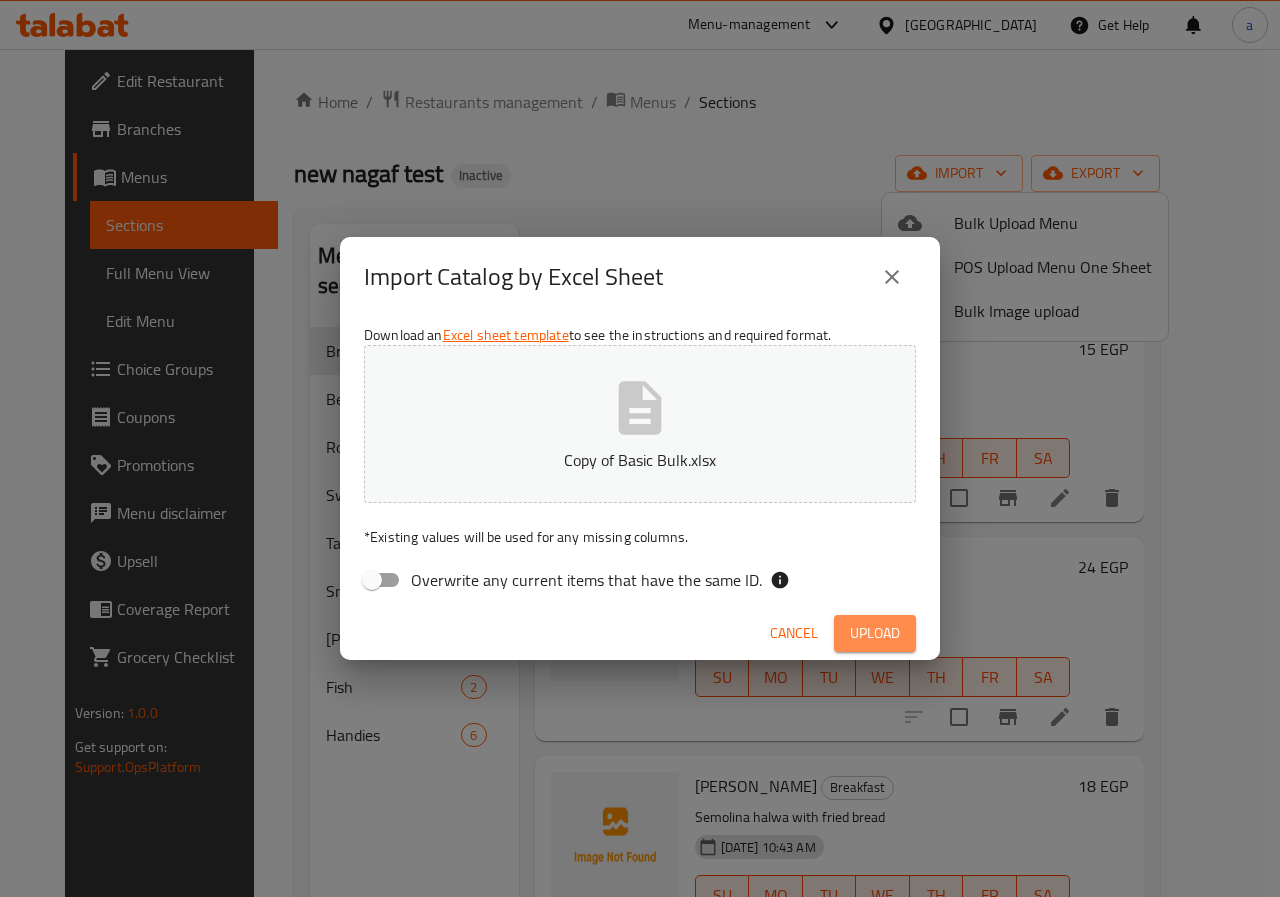 click on "Upload" at bounding box center (875, 633) 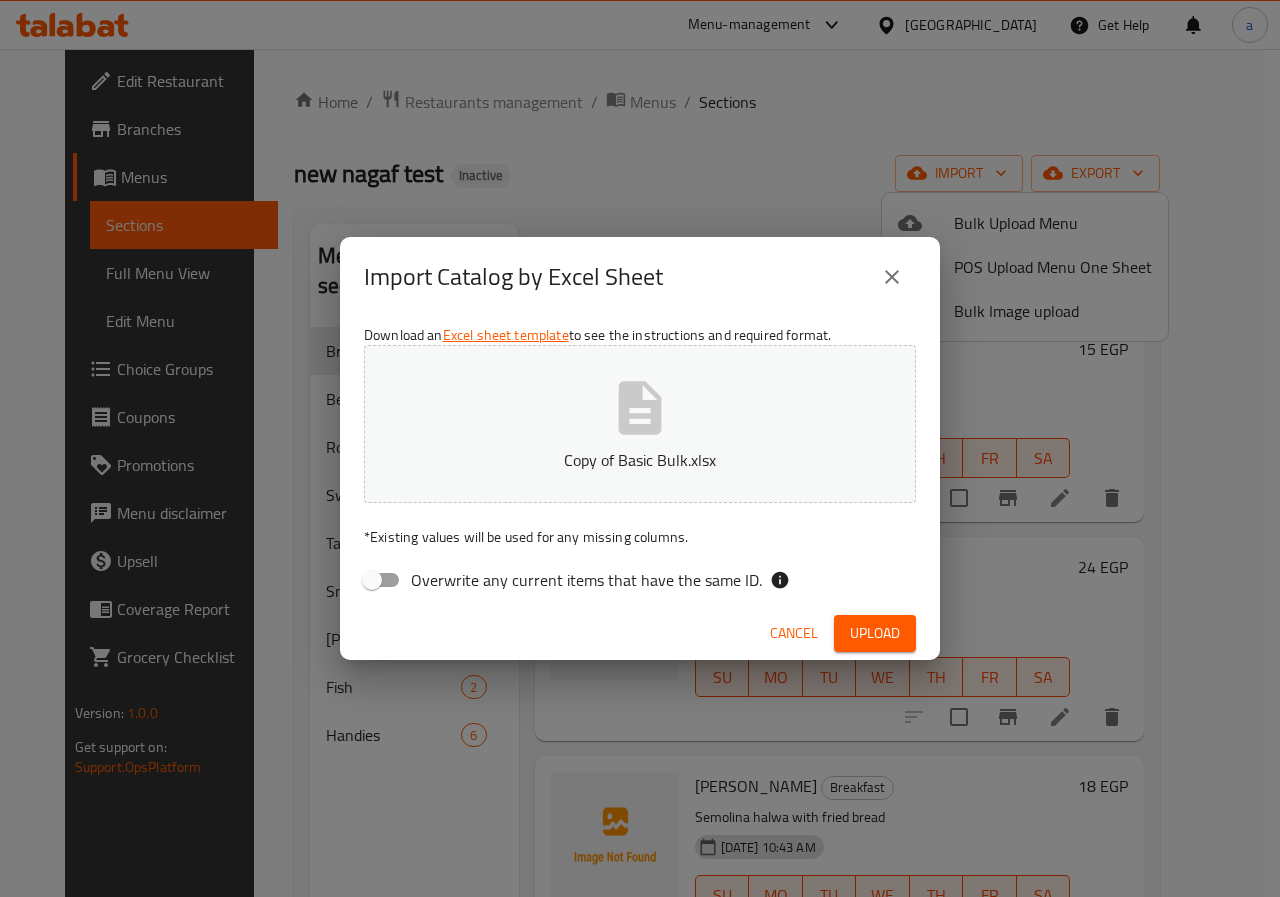 click on "Upload" at bounding box center (875, 633) 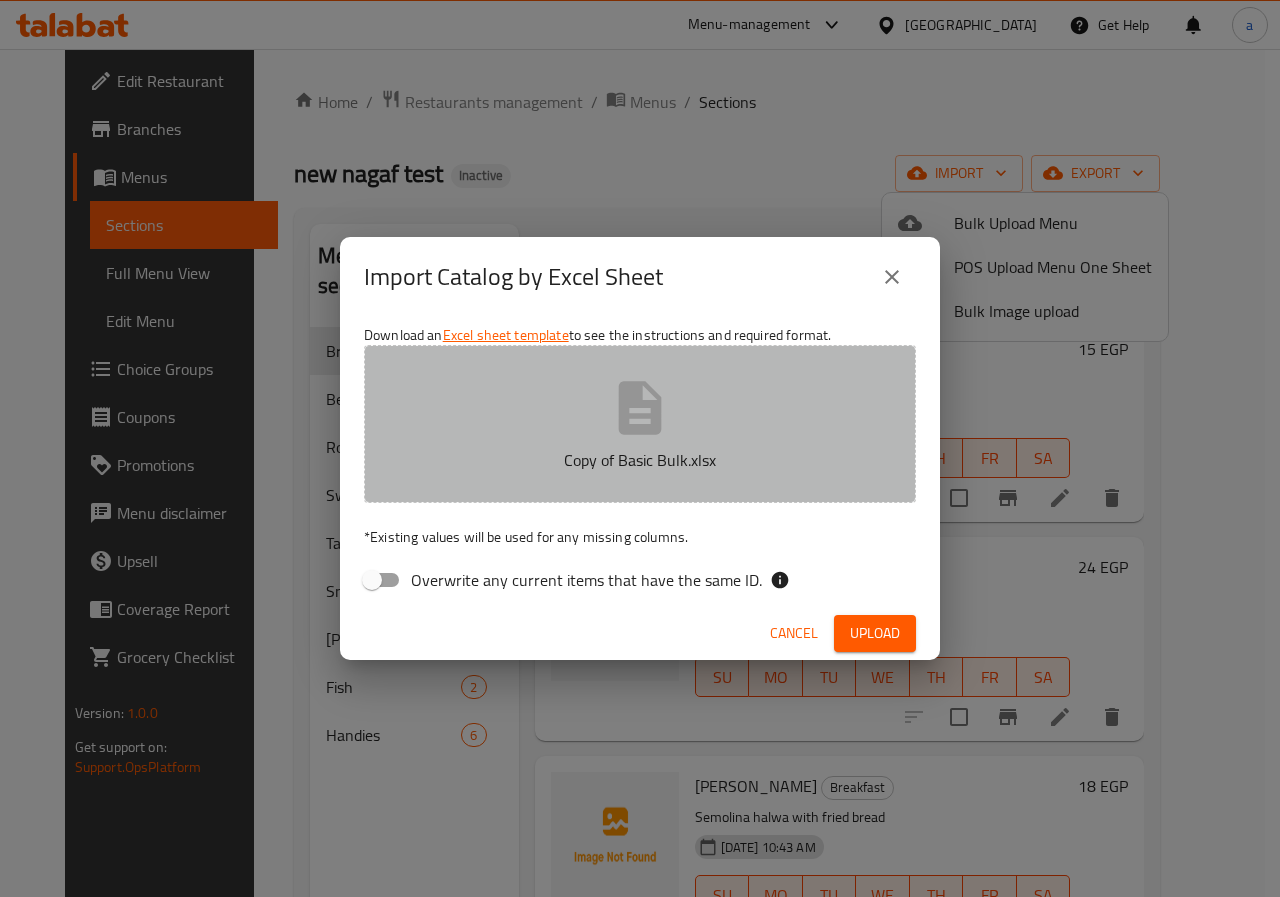 click on "Copy of Basic Bulk.xlsx" at bounding box center [640, 424] 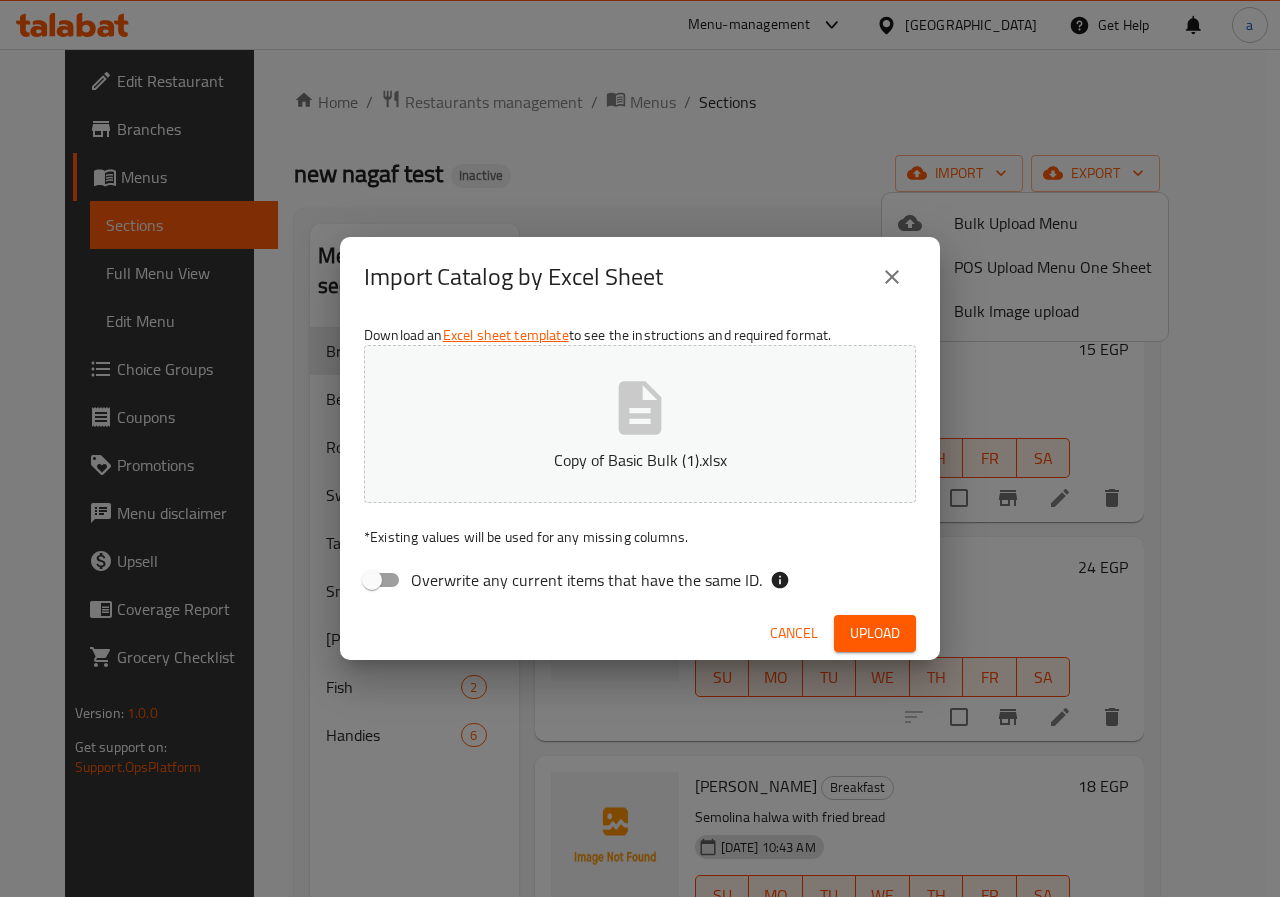 click on "Upload" at bounding box center (875, 633) 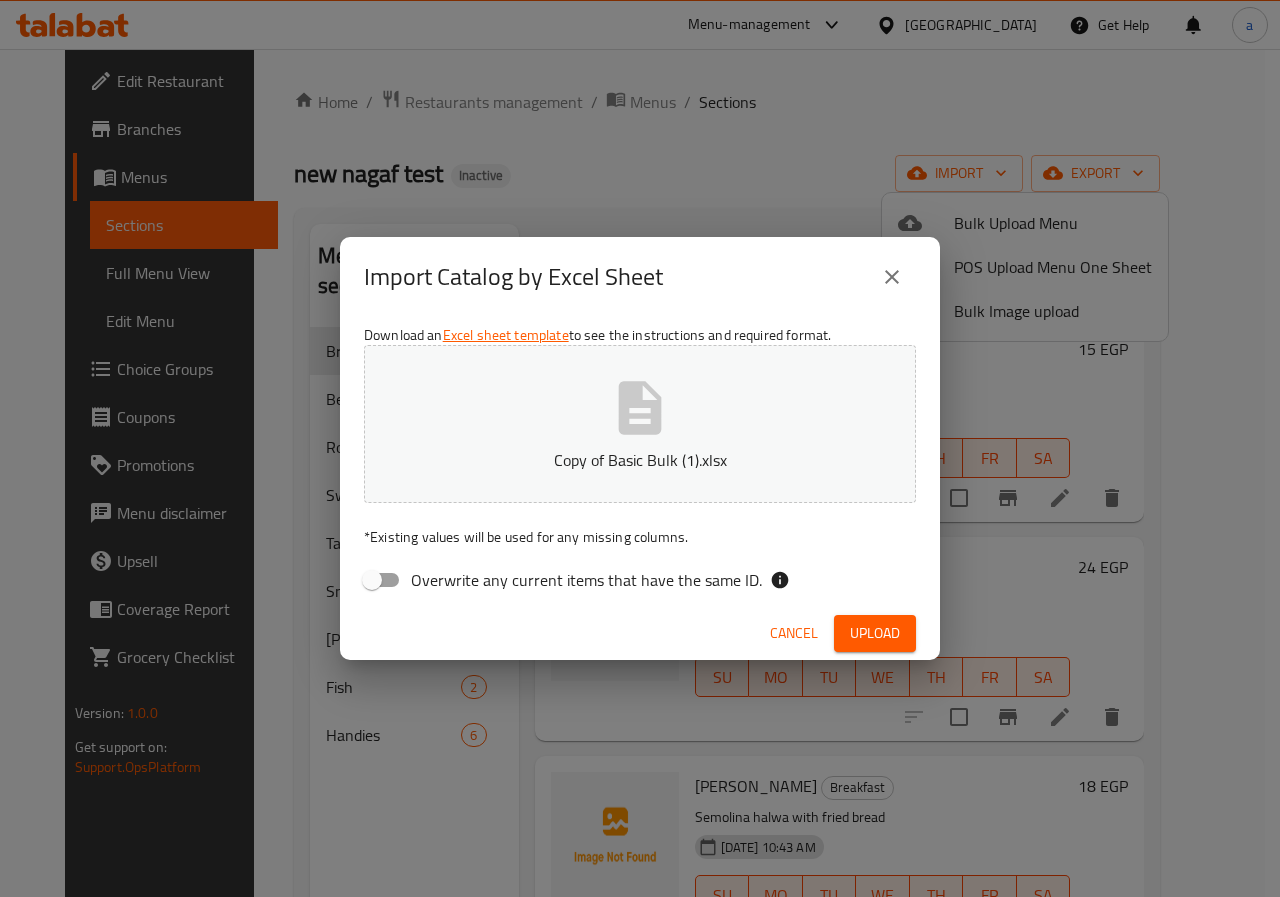 click on "Upload" at bounding box center (875, 633) 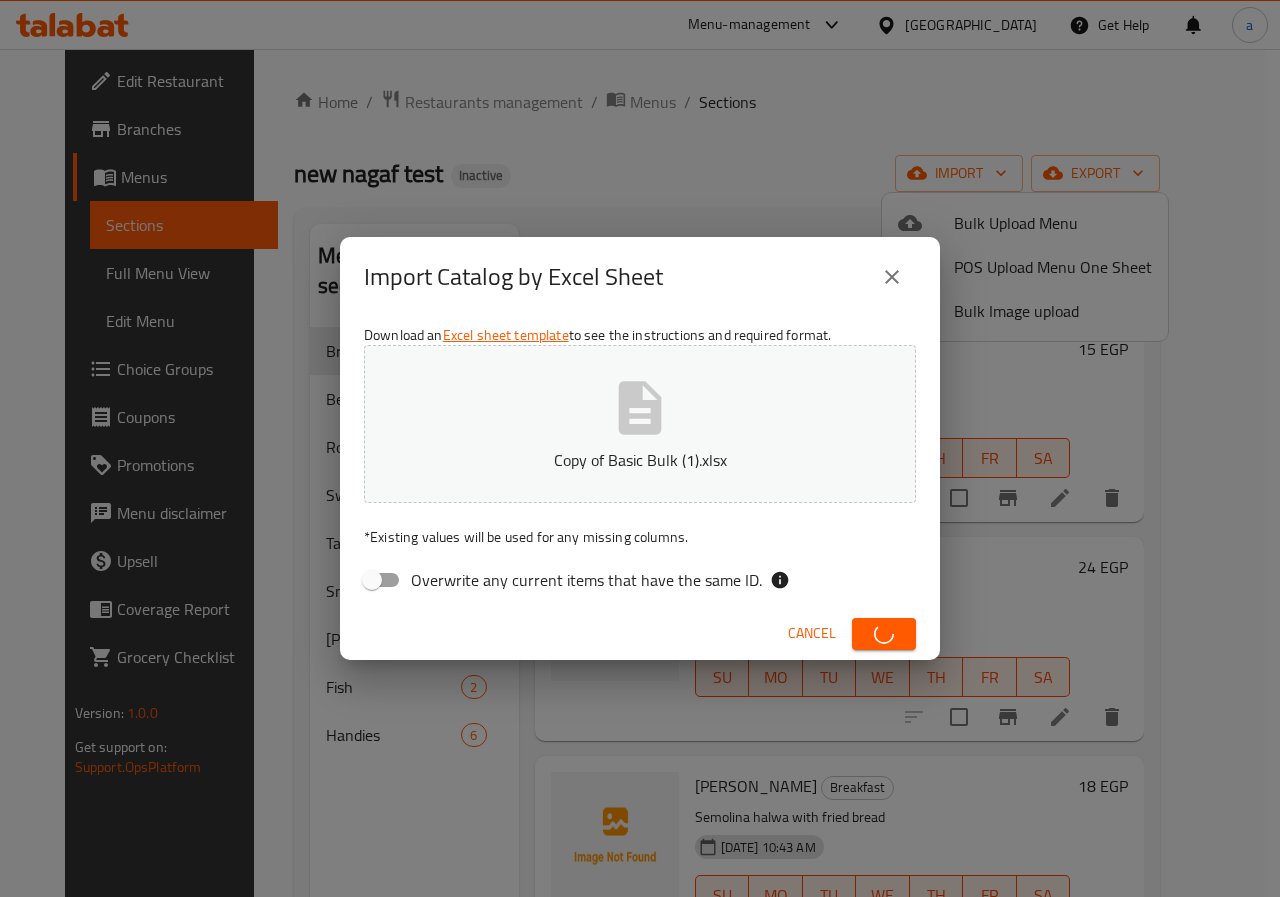 click 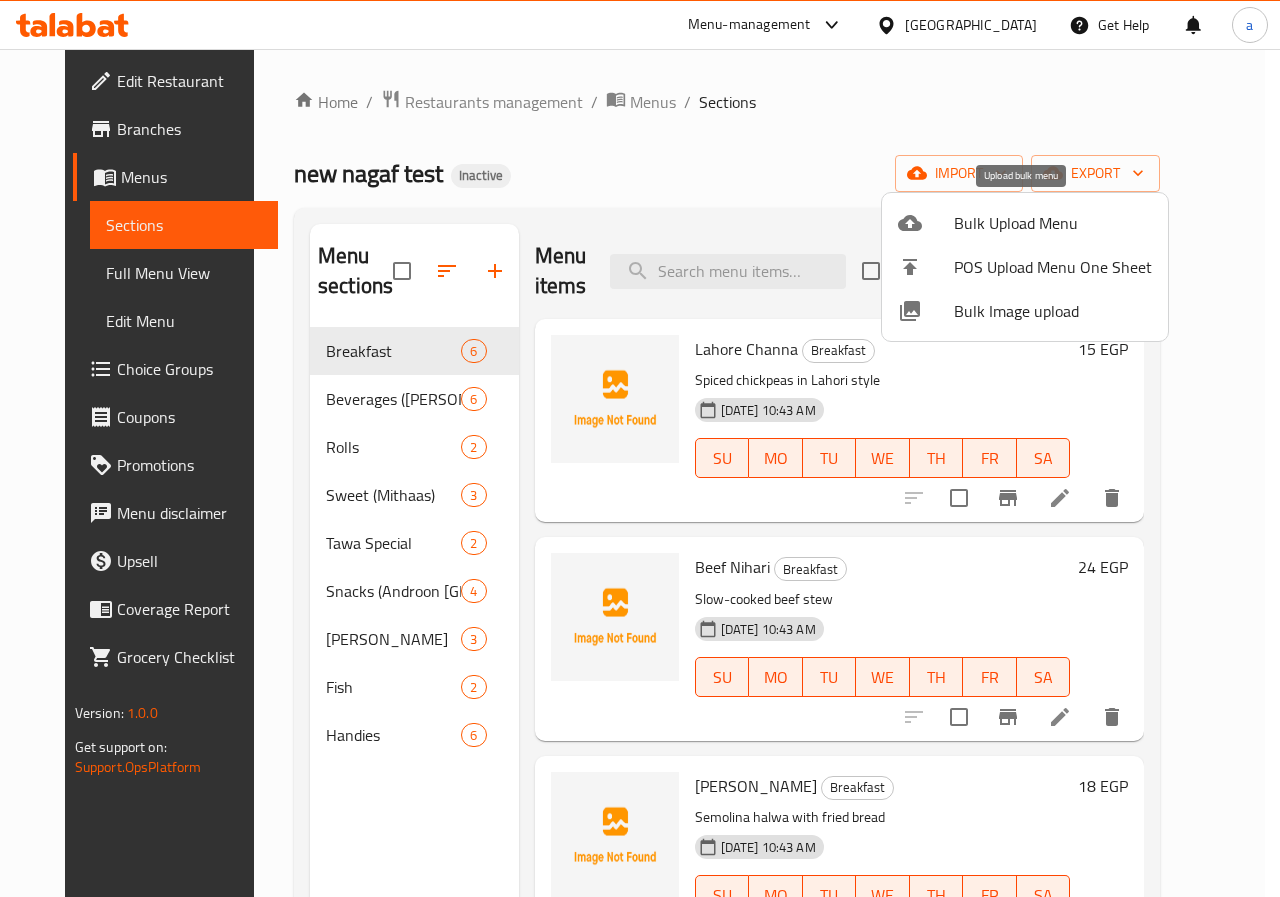 click on "Bulk Upload Menu" at bounding box center [1053, 223] 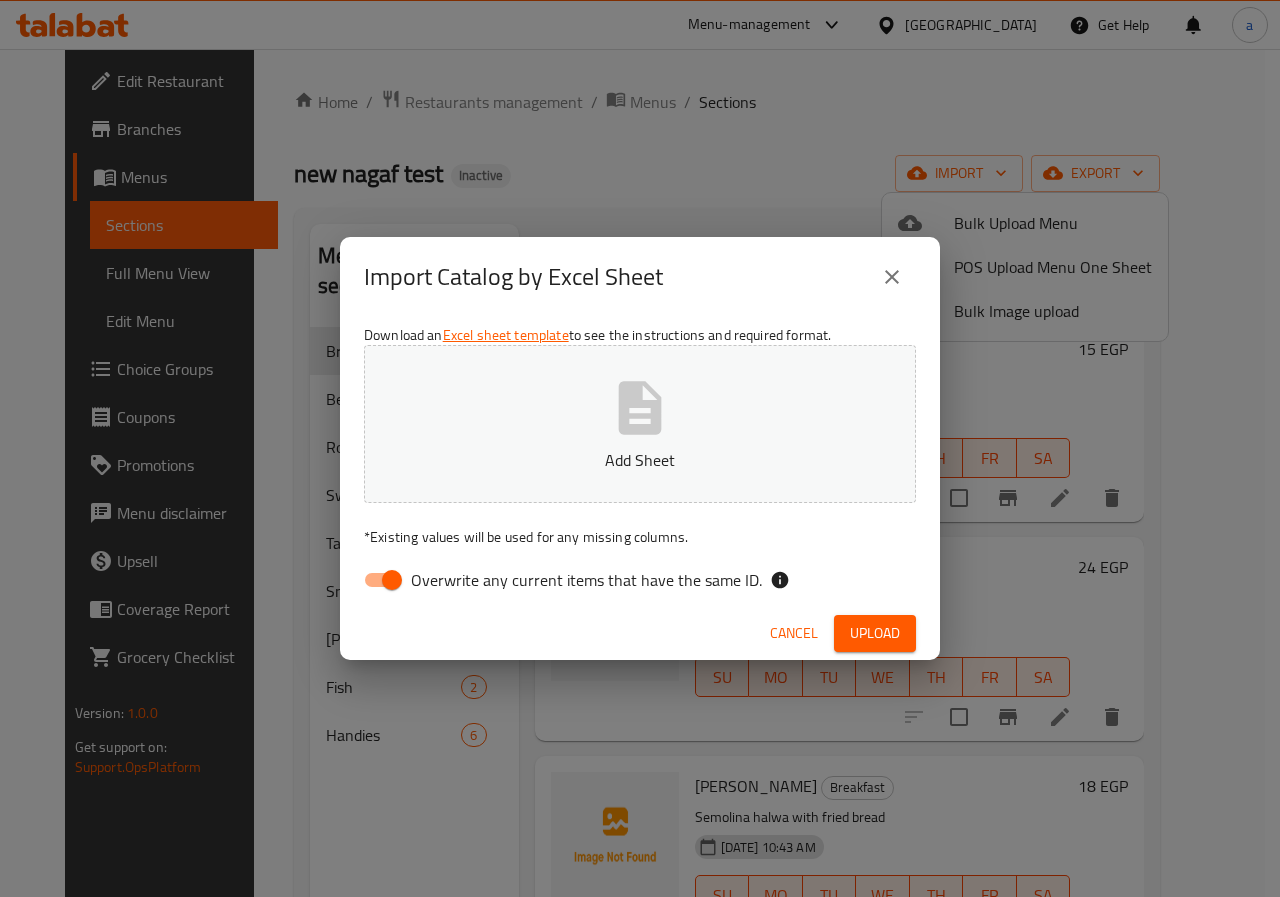 click on "Overwrite any current items that have the same ID." at bounding box center [586, 580] 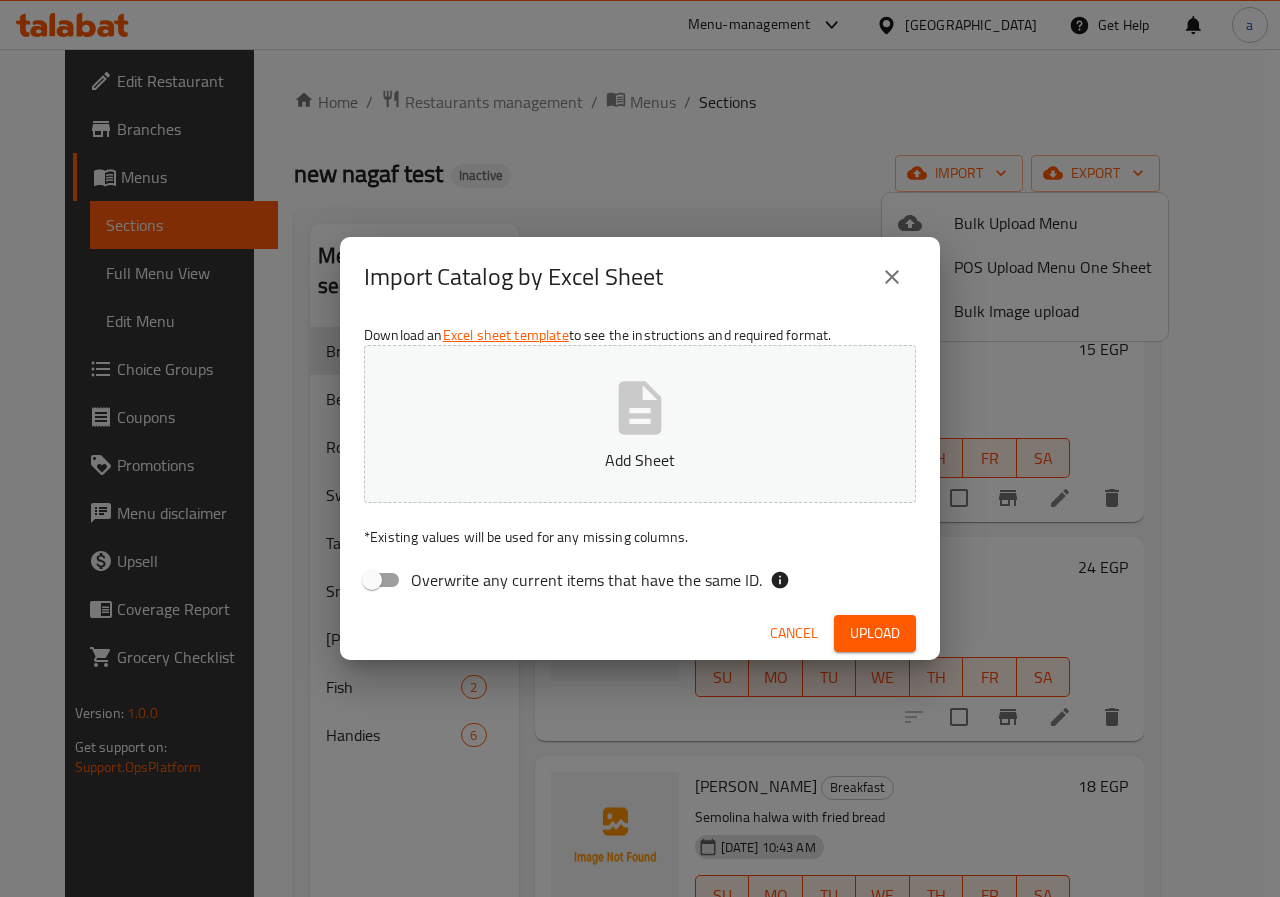 click 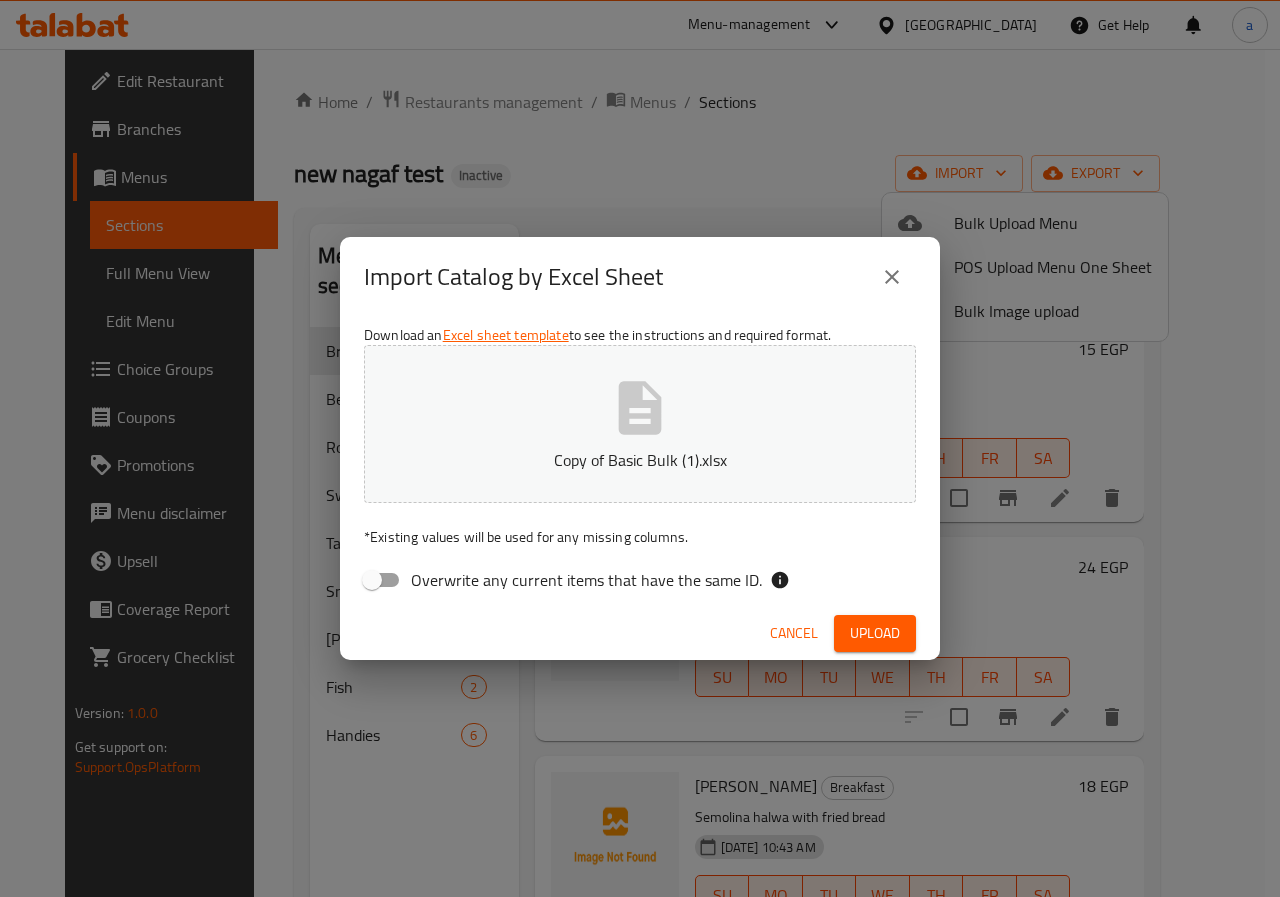 click on "Upload" at bounding box center (875, 633) 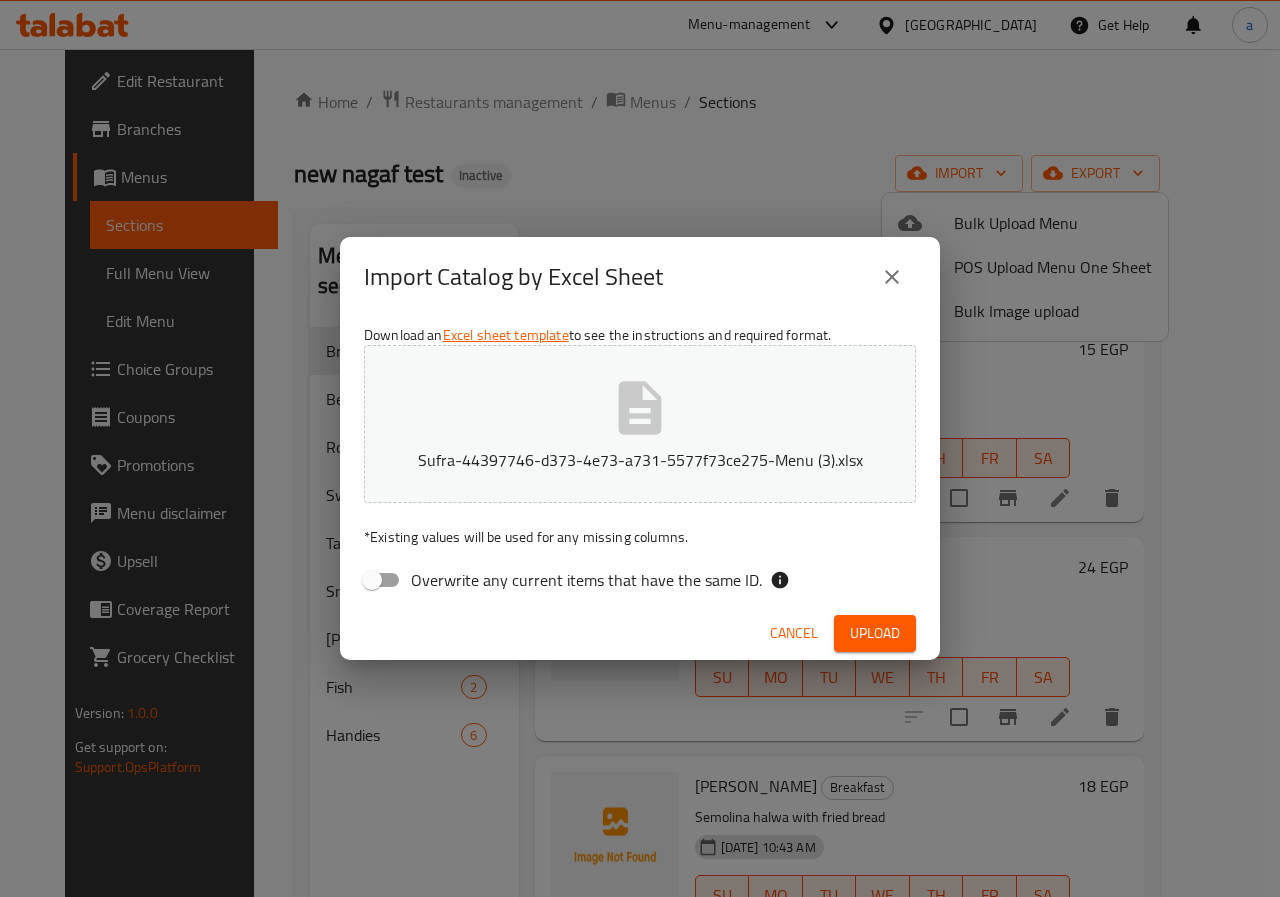click on "Cancel Upload" at bounding box center (640, 633) 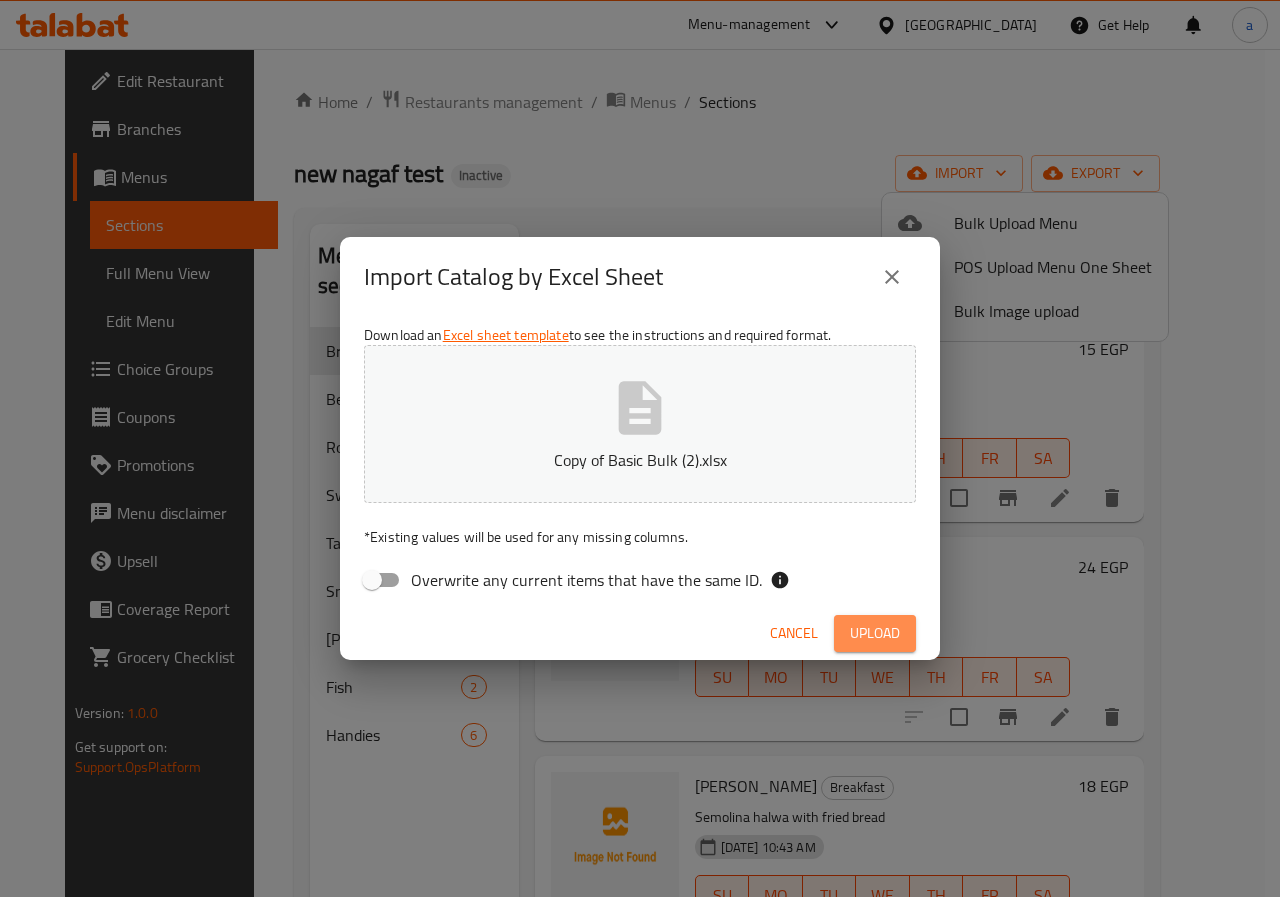 click on "Upload" at bounding box center [875, 633] 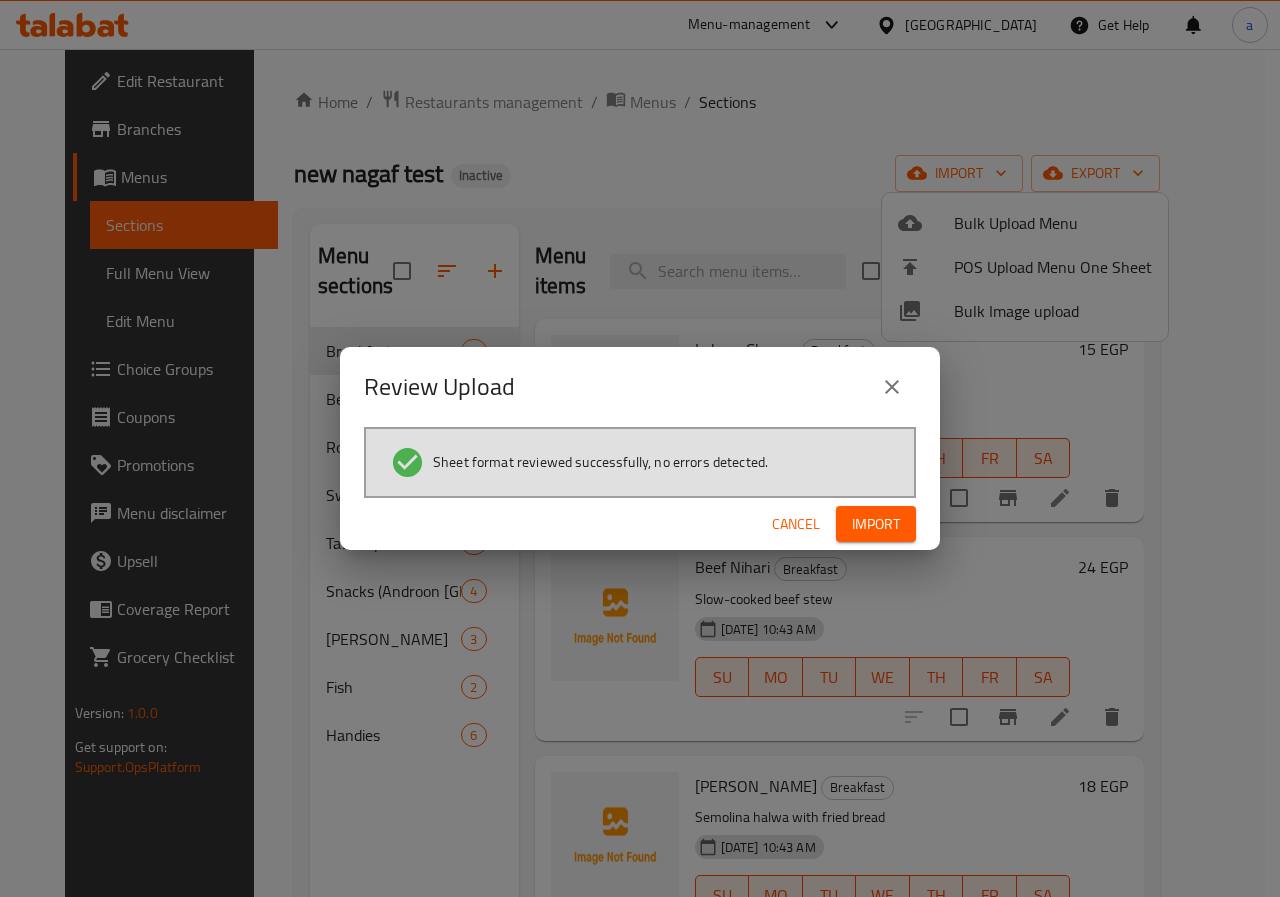 click on "Import" at bounding box center (876, 524) 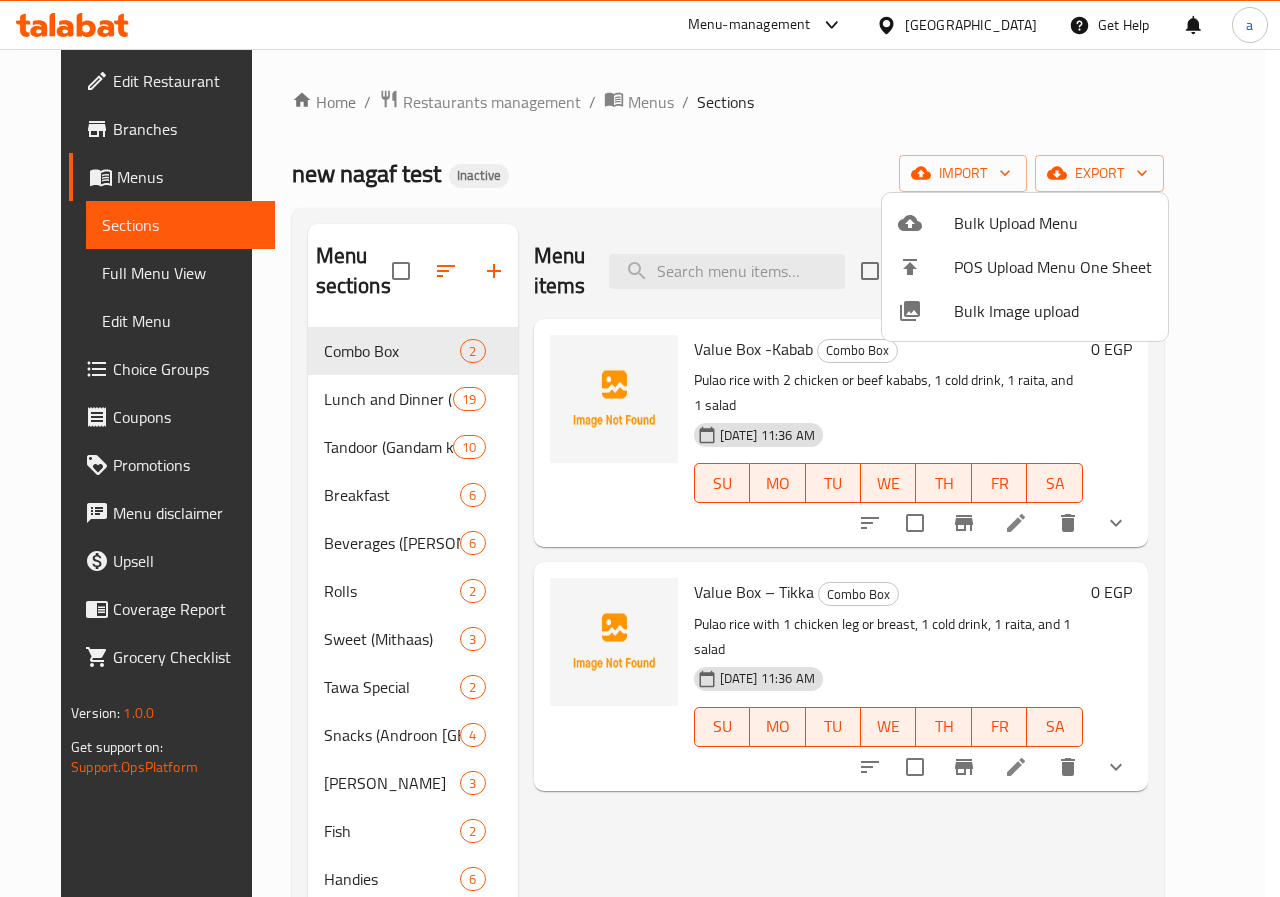 click at bounding box center [640, 448] 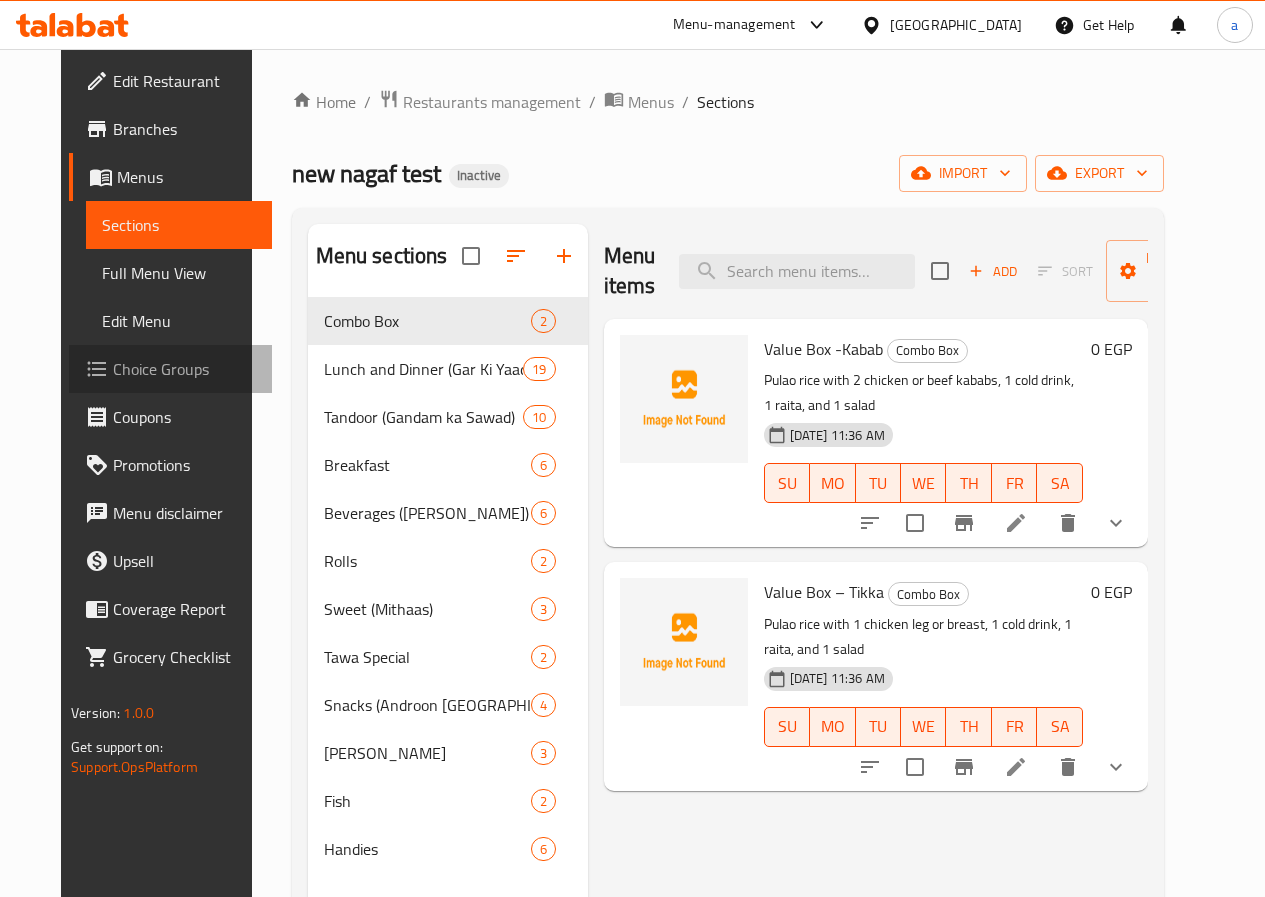 click on "Choice Groups" at bounding box center [184, 369] 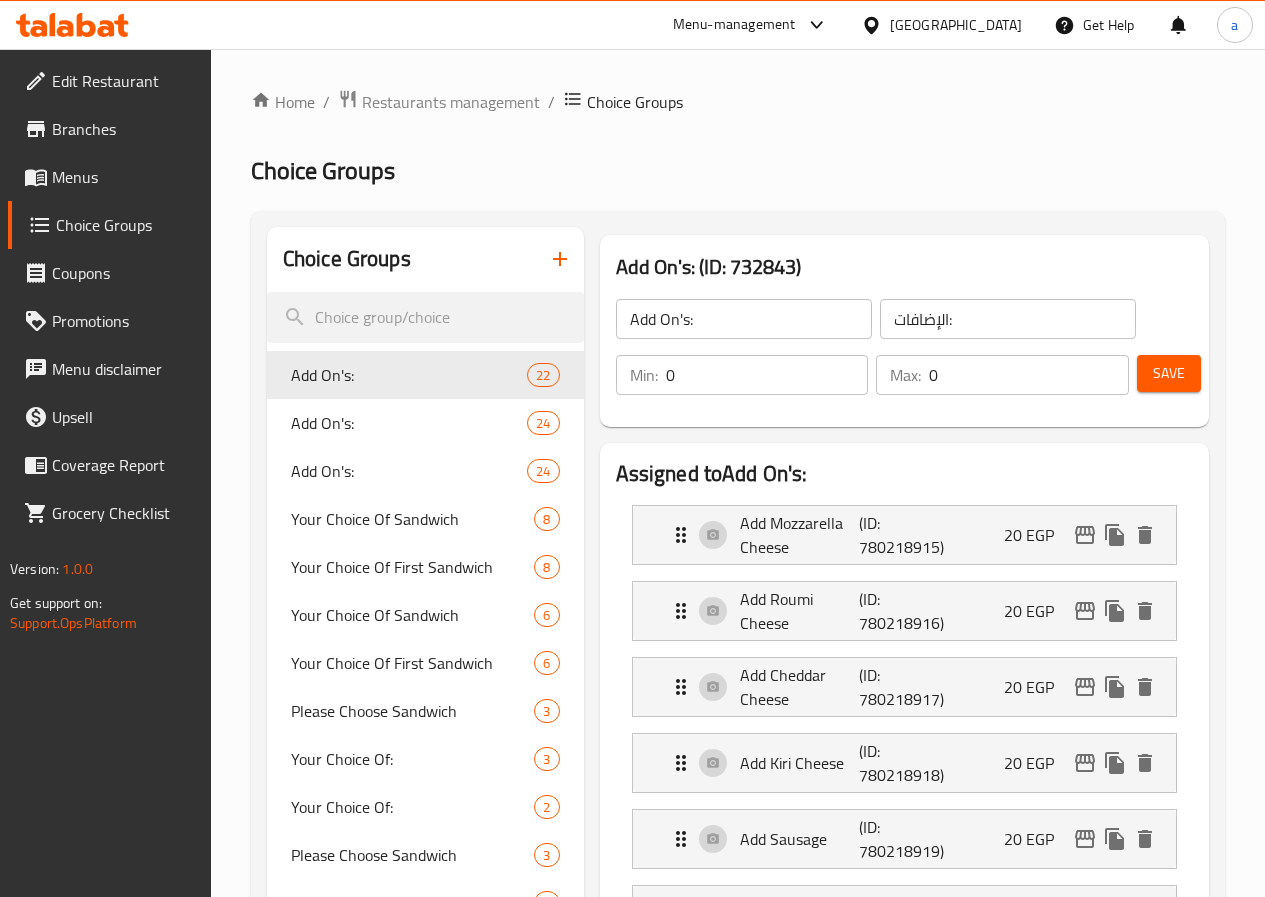 click on "Menus" at bounding box center (109, 177) 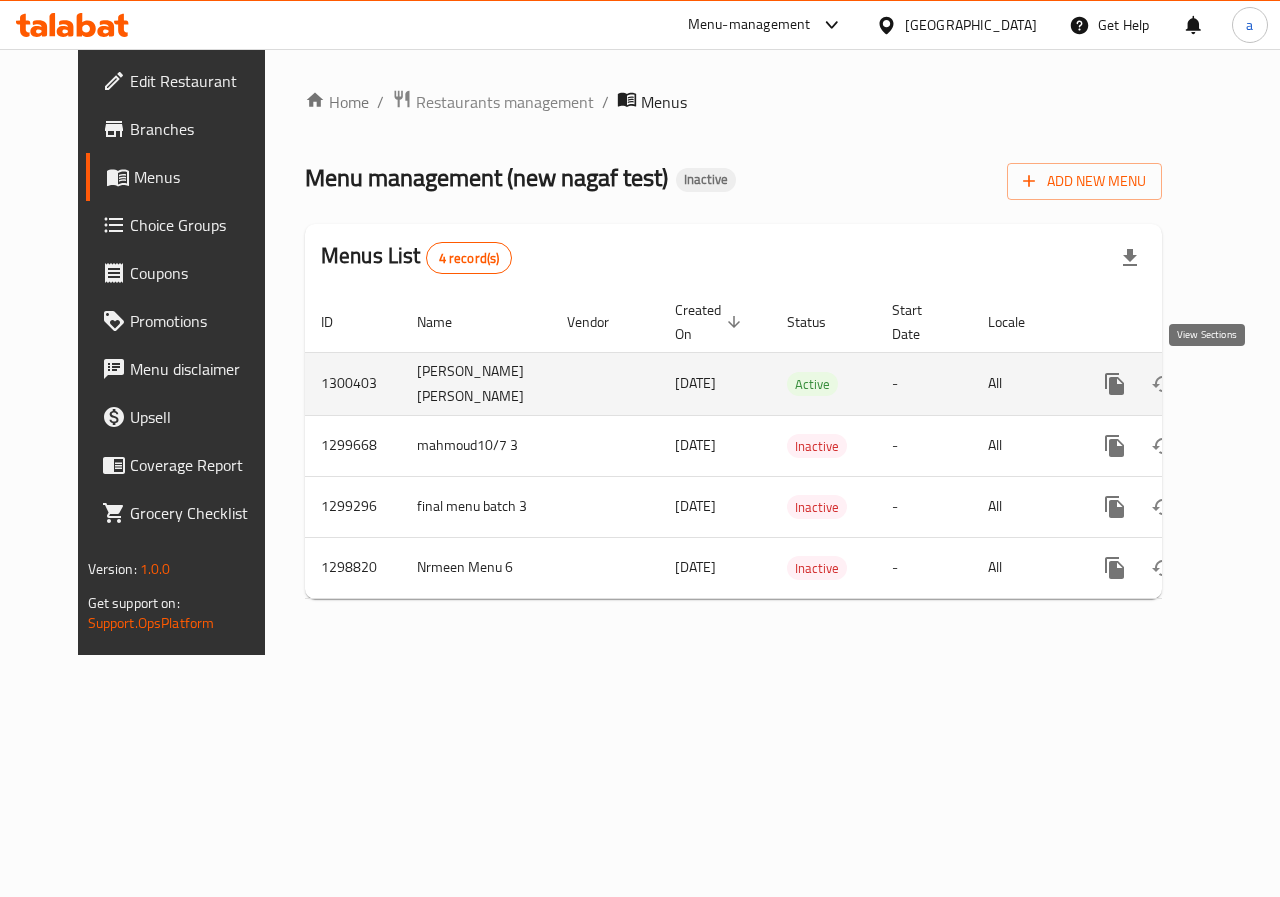 click 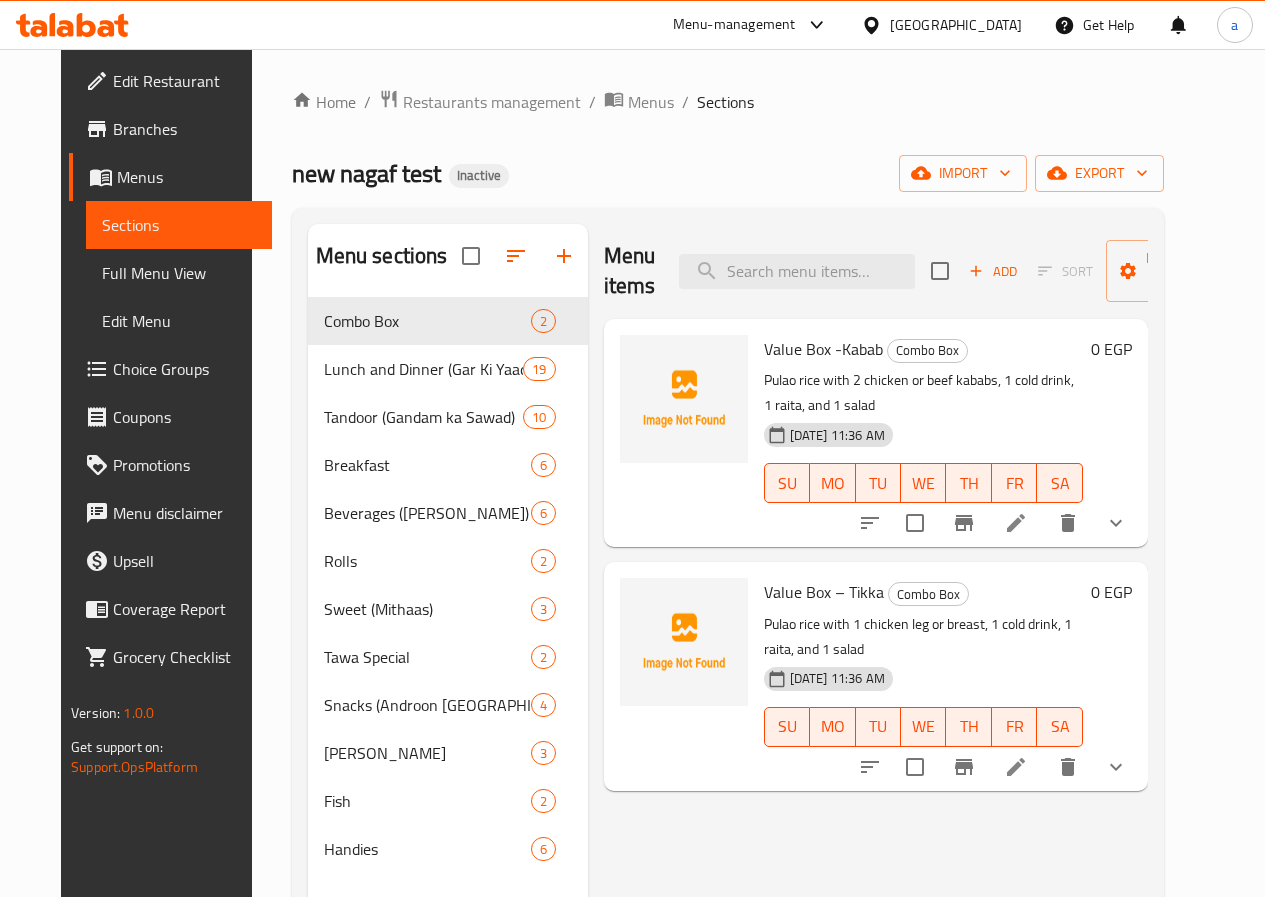 click on "Full Menu View" at bounding box center (179, 273) 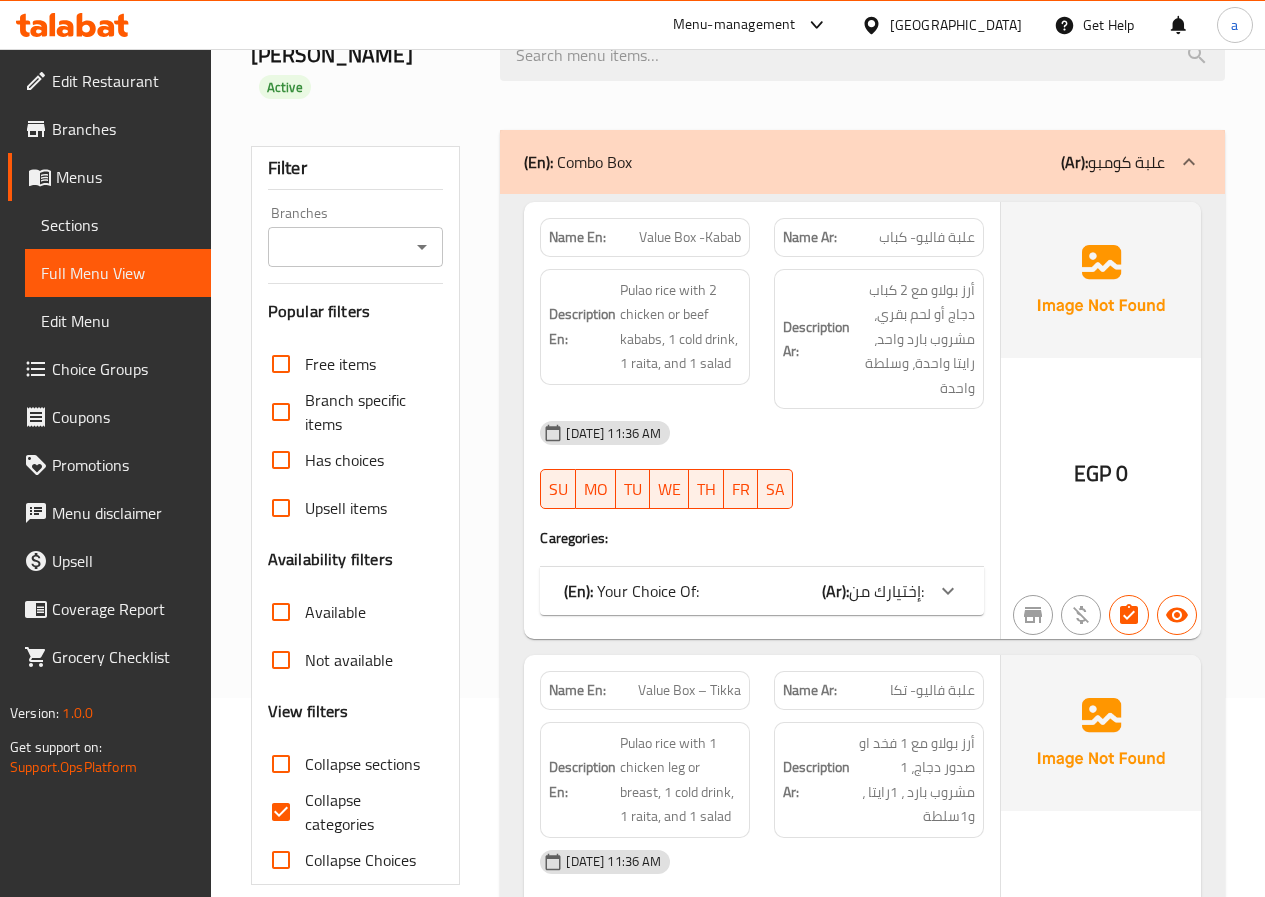 scroll, scrollTop: 200, scrollLeft: 0, axis: vertical 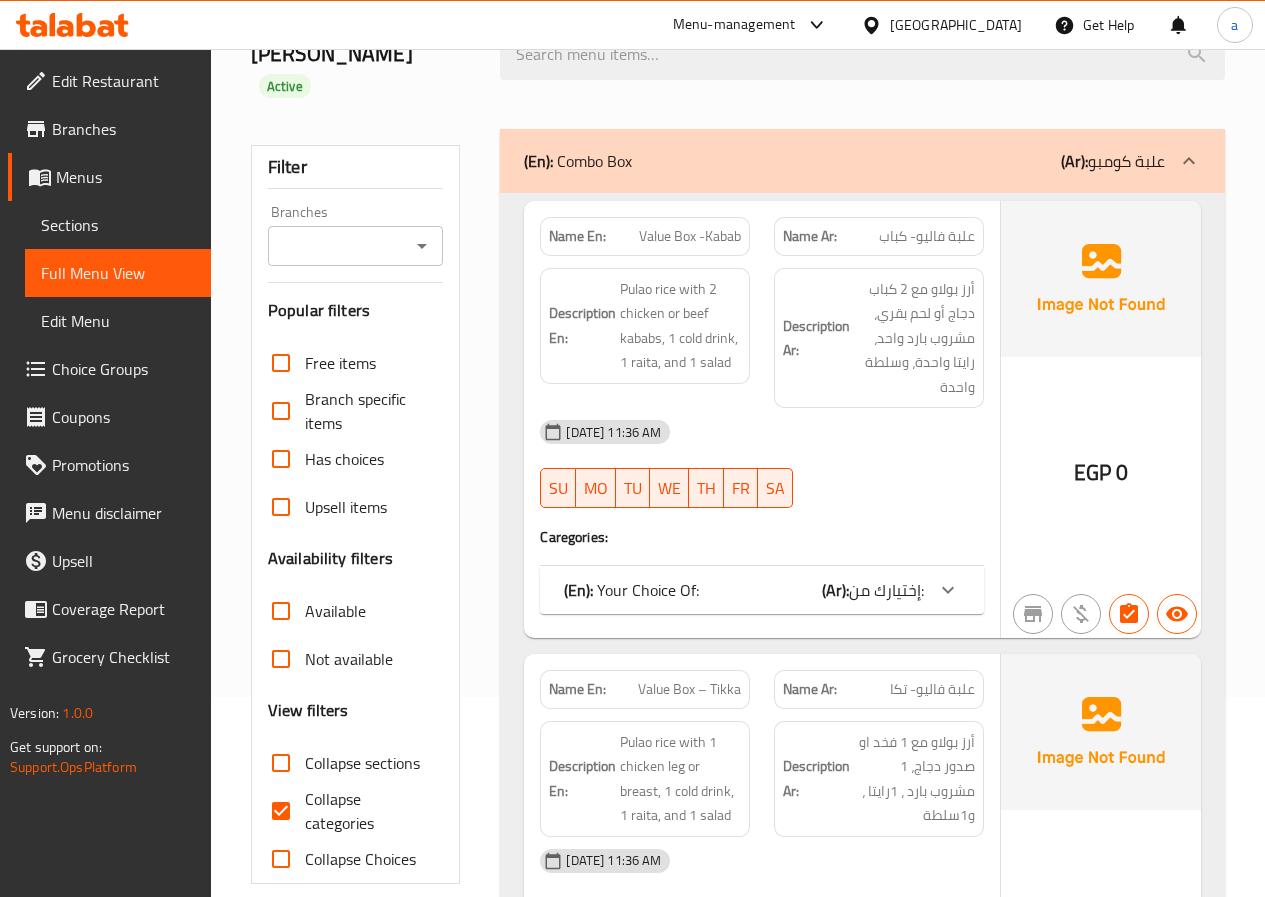 click on "Collapse sections" at bounding box center [281, 763] 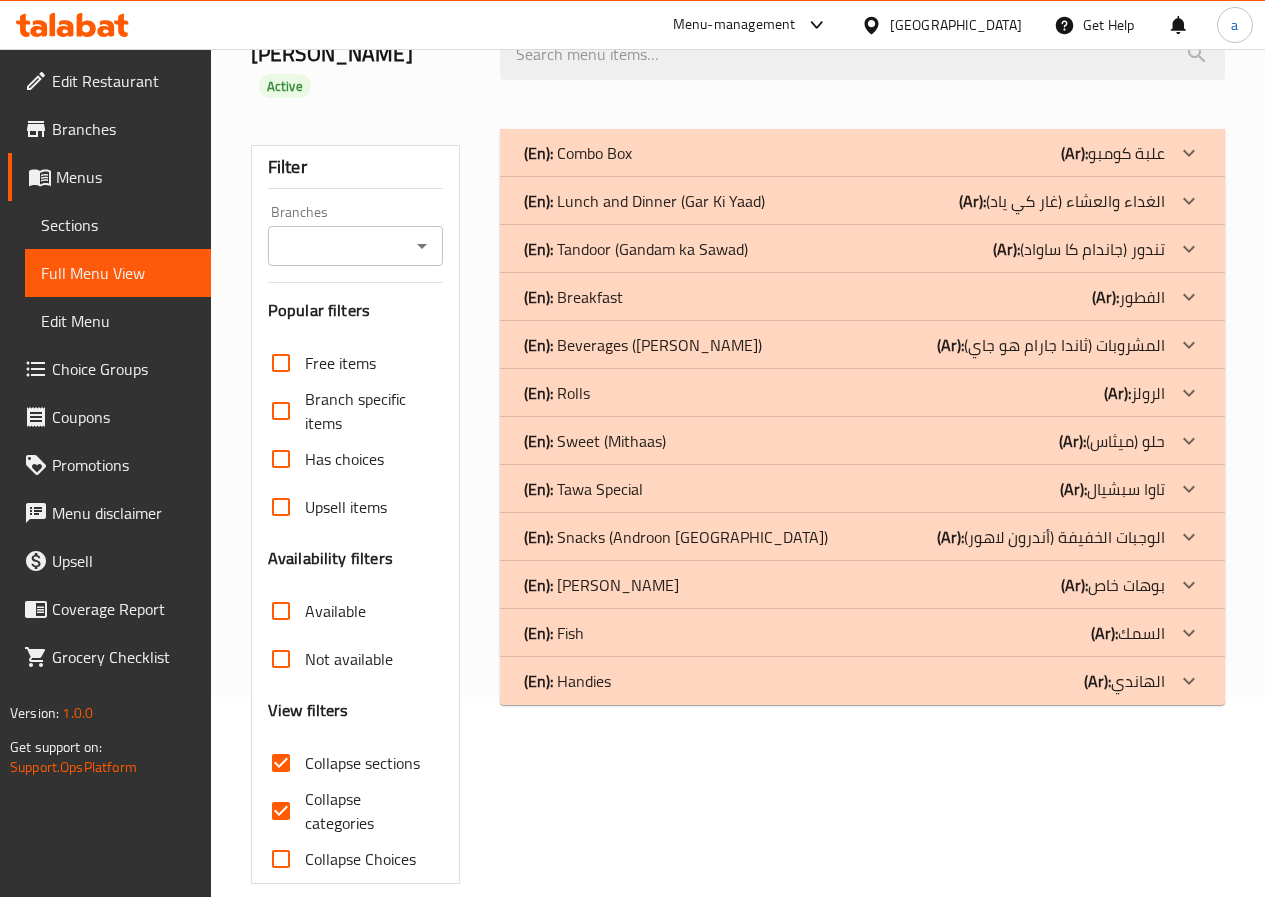 click on "Collapse categories" at bounding box center [281, 811] 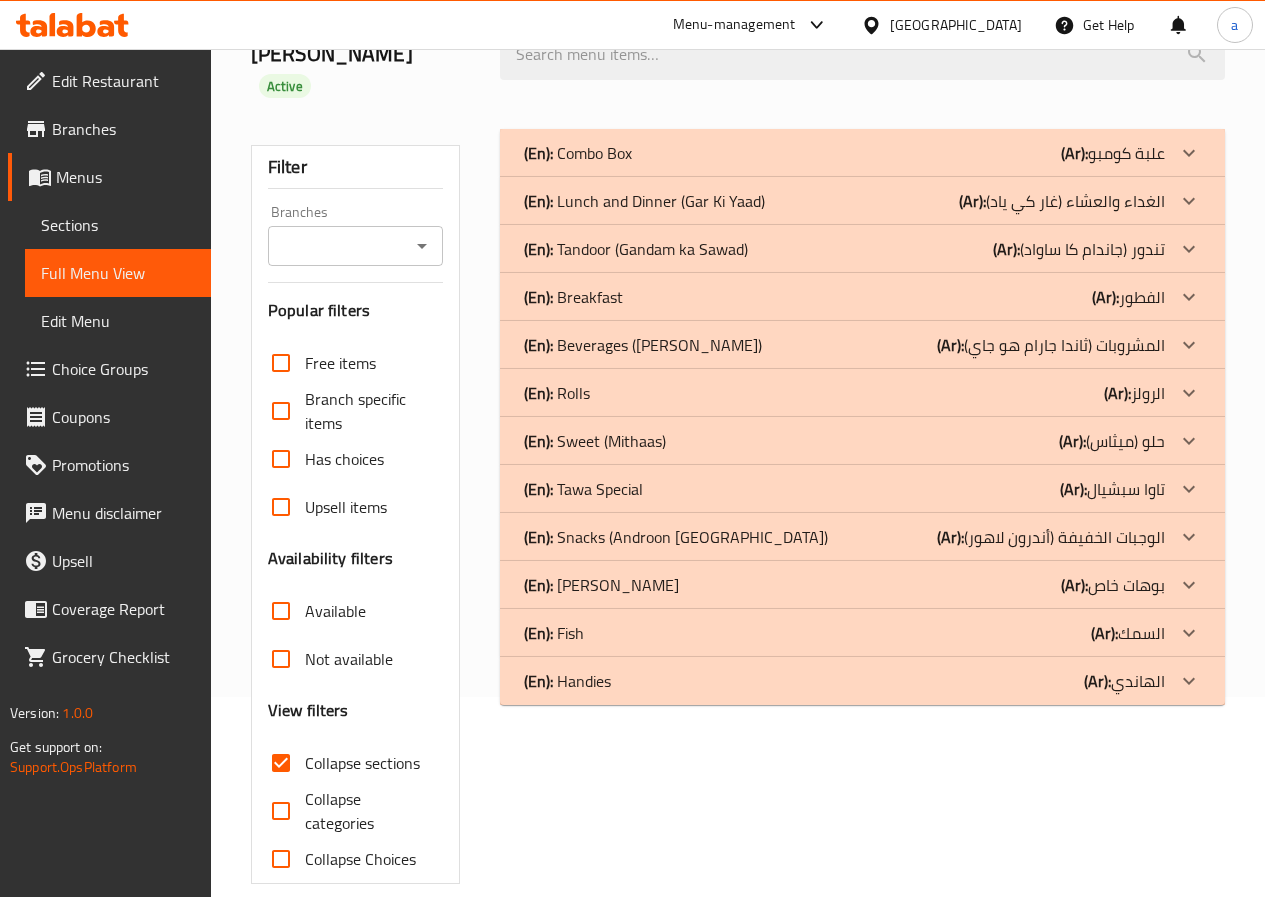 scroll, scrollTop: 197, scrollLeft: 0, axis: vertical 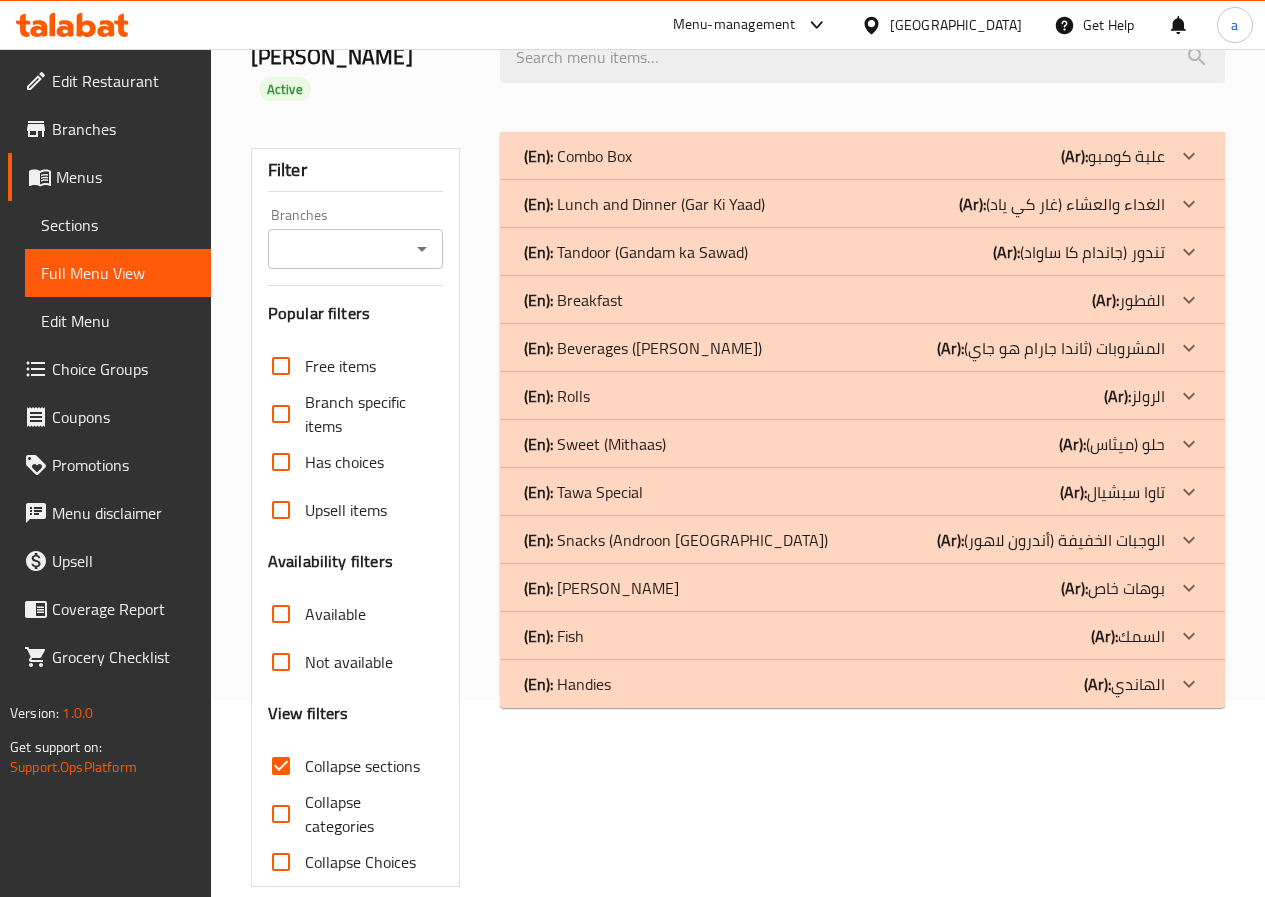 click on "(En):   Lunch and Dinner (Gar Ki Yaad) (Ar): الغداء والعشاء (غار كي ياد)" at bounding box center (862, 156) 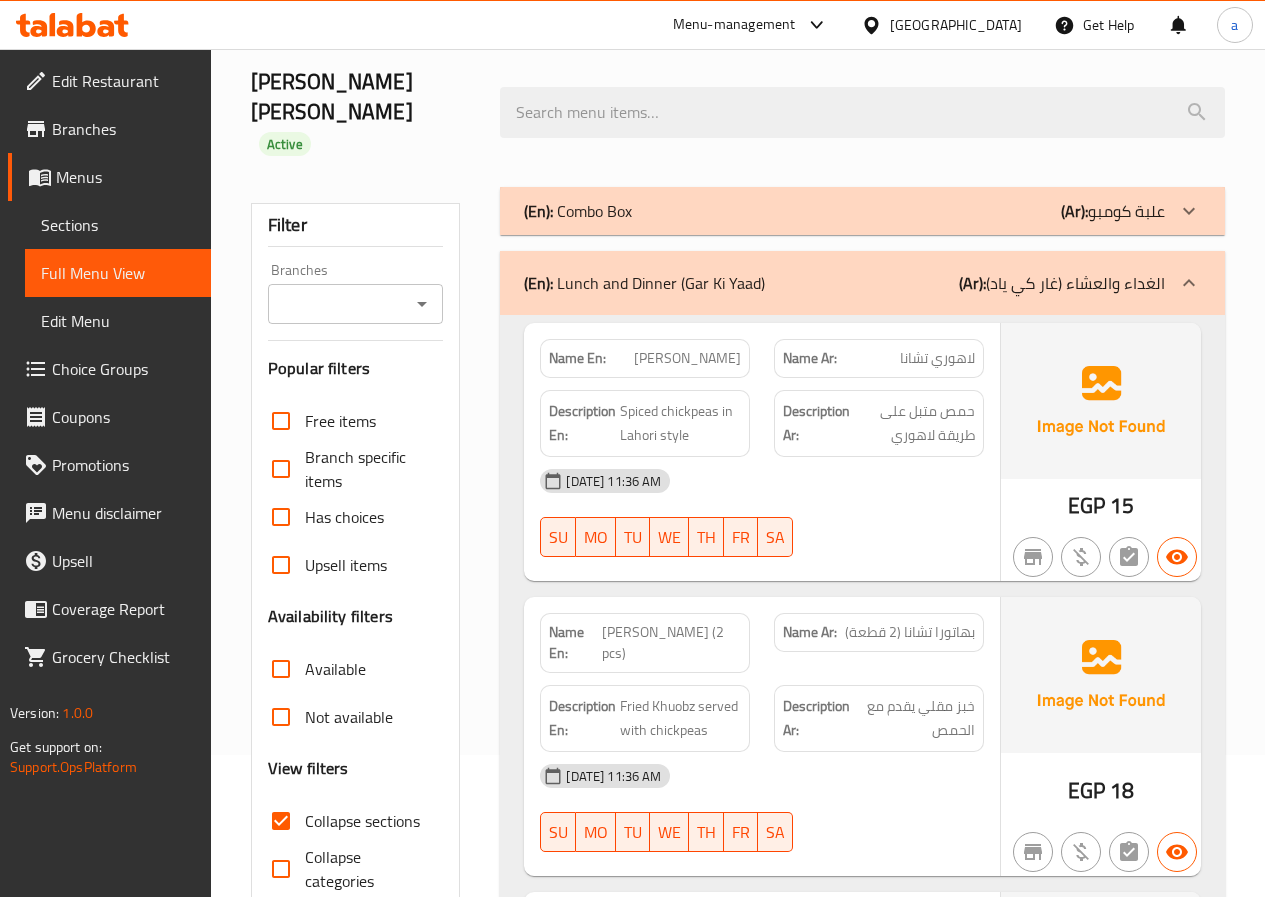 scroll, scrollTop: 0, scrollLeft: 0, axis: both 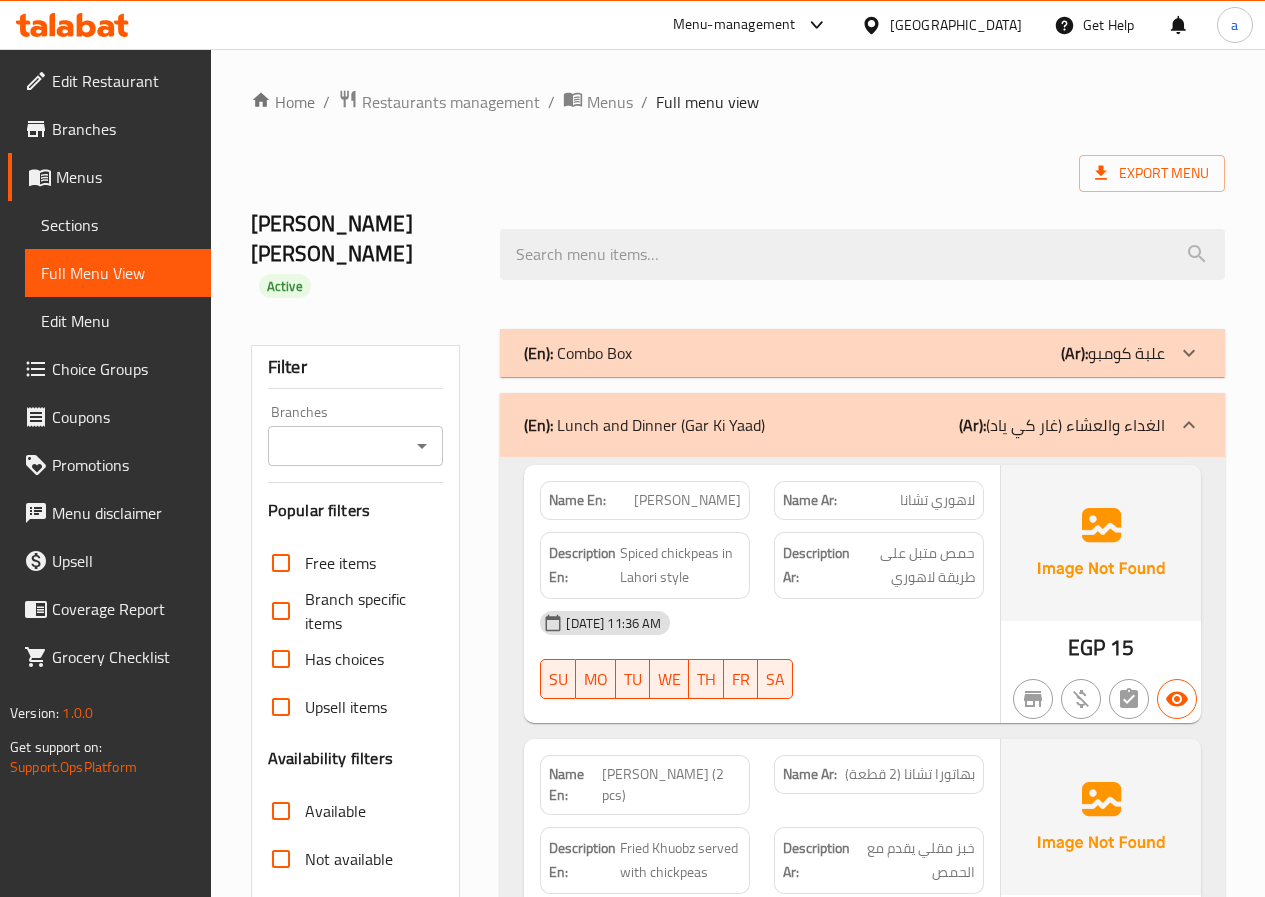 click on "(En):   Lunch and Dinner (Gar Ki Yaad)" at bounding box center (644, 425) 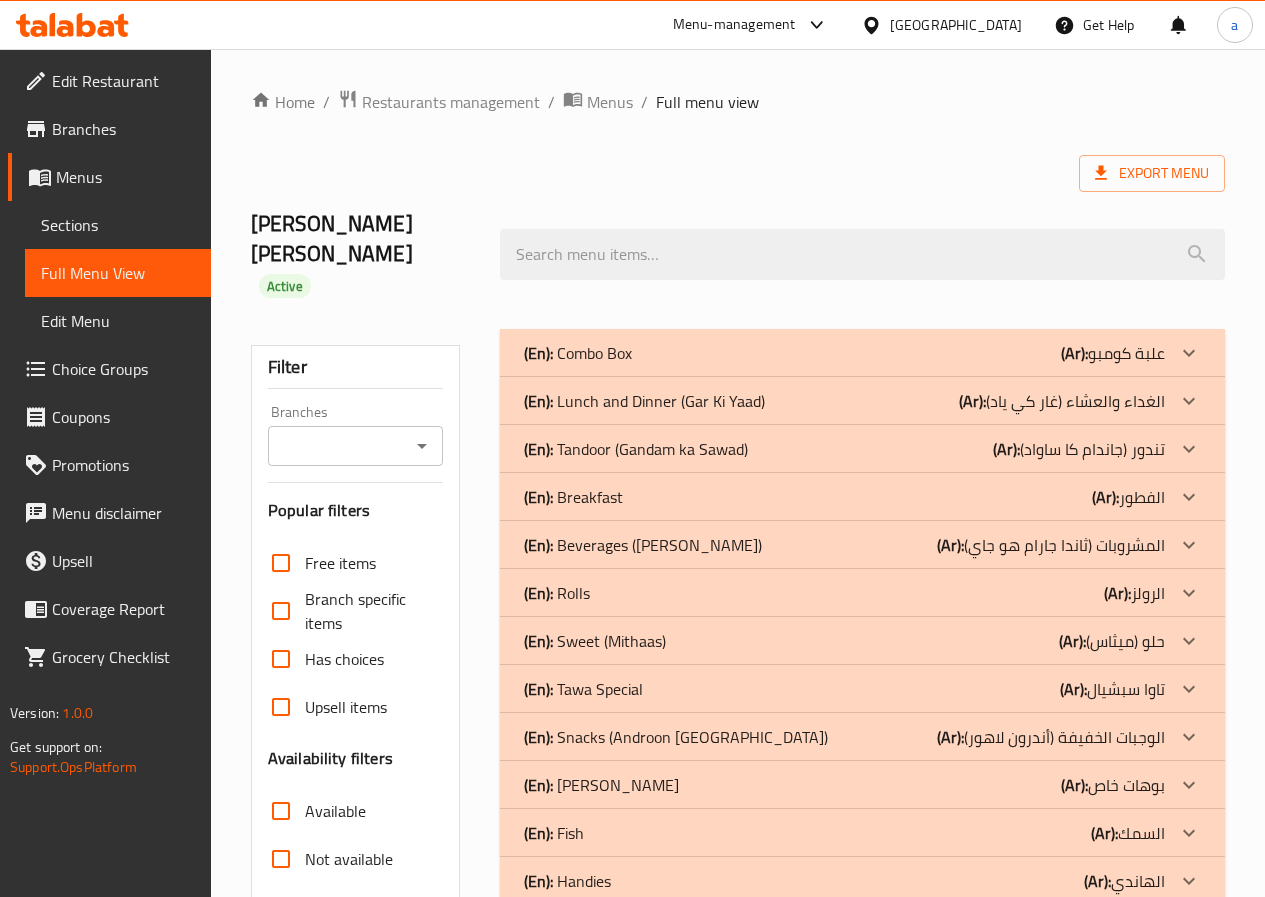 click on "(En):   Combo Box (Ar): علبة كومبو" at bounding box center (862, 353) 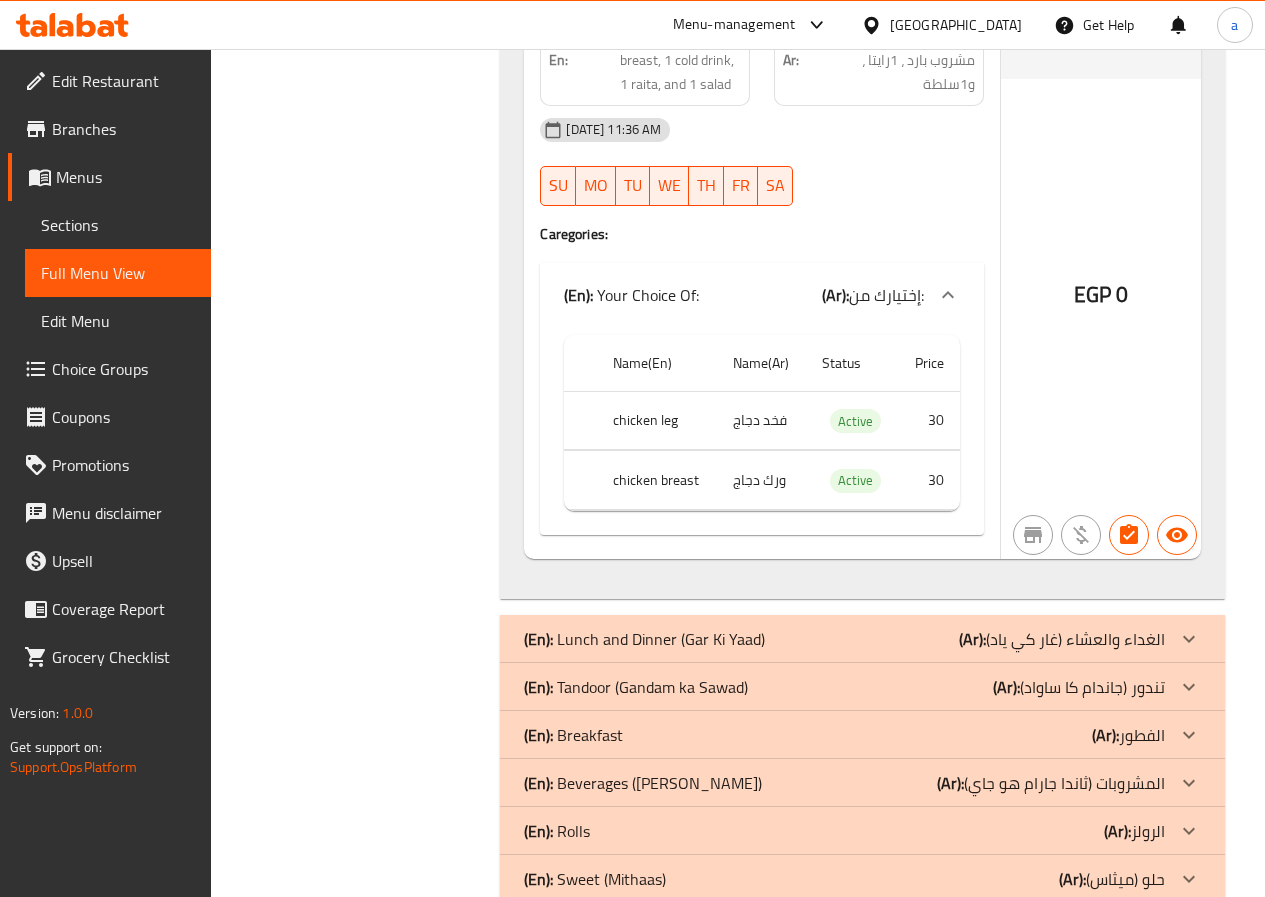 scroll, scrollTop: 1460, scrollLeft: 0, axis: vertical 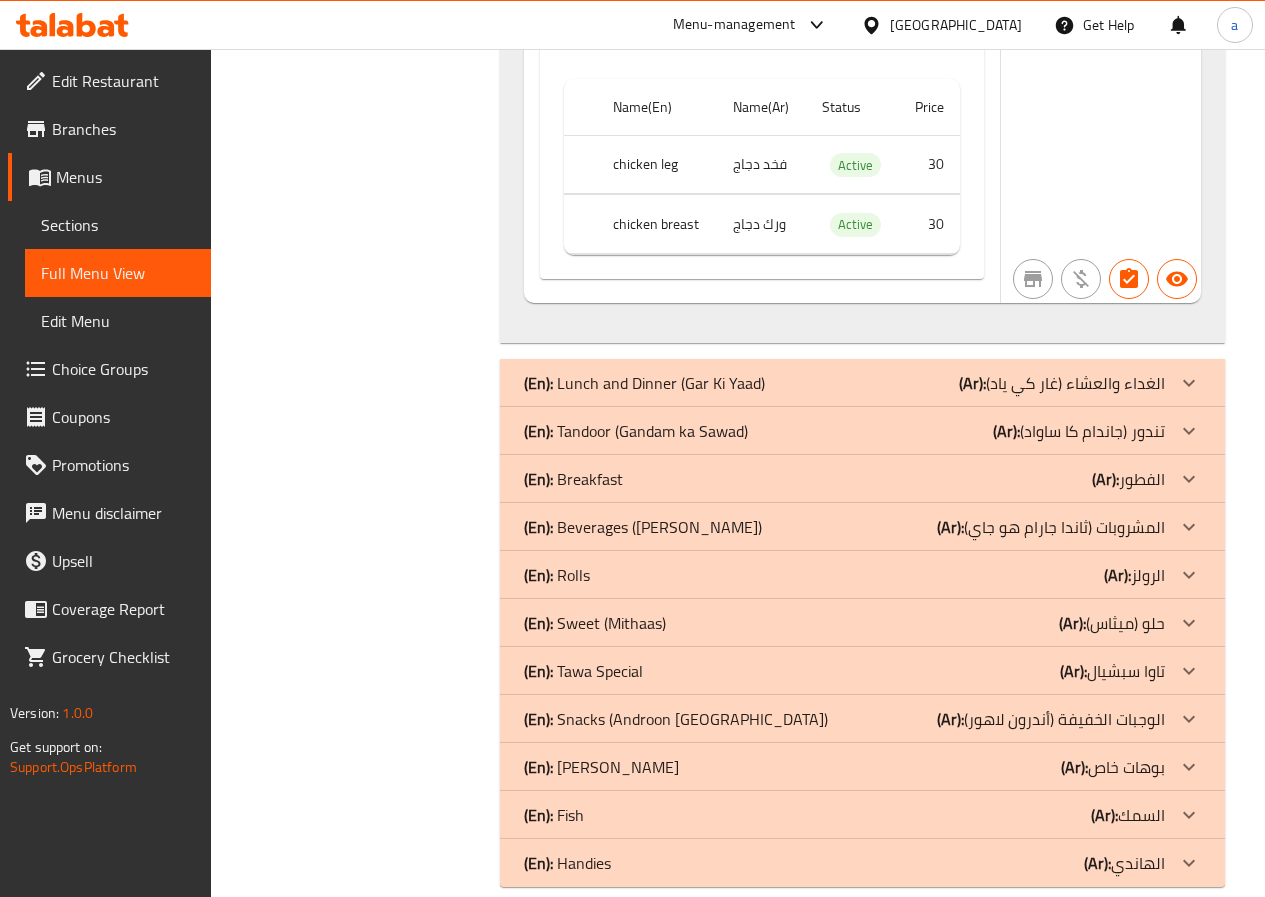 click on "(En):   Tandoor (Gandam ka Sawad)" at bounding box center [578, -1099] 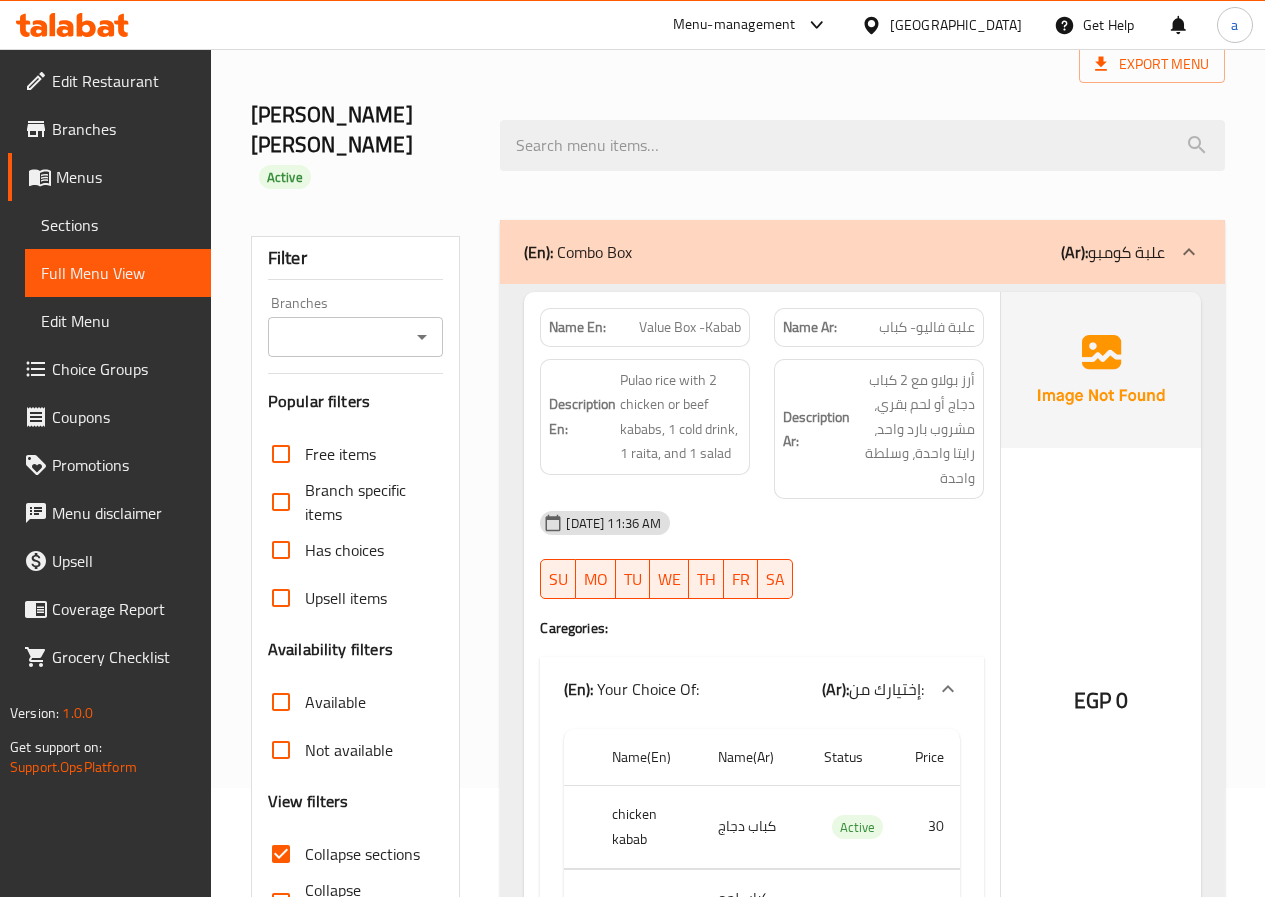scroll, scrollTop: 0, scrollLeft: 0, axis: both 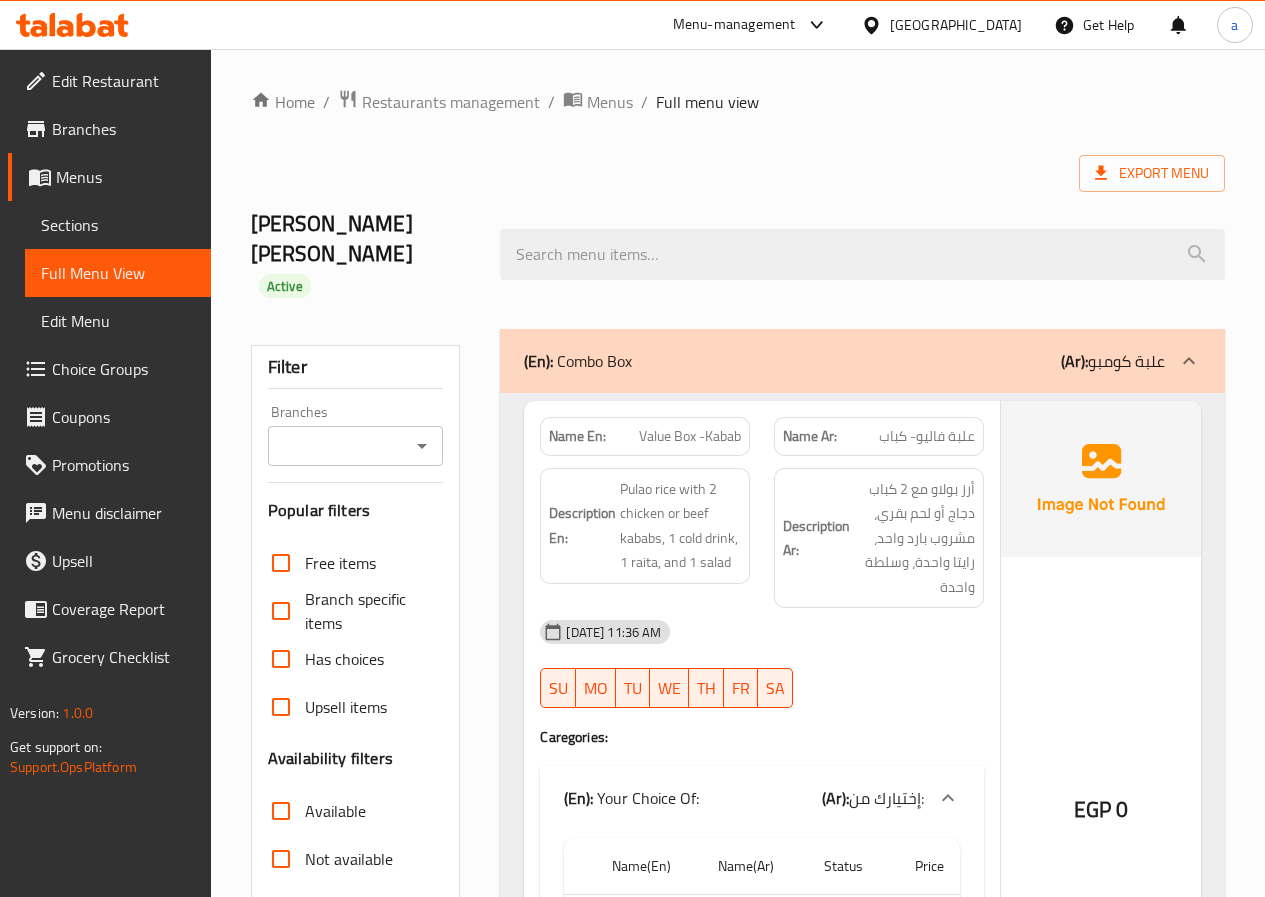 drag, startPoint x: 1108, startPoint y: 331, endPoint x: 853, endPoint y: 389, distance: 261.5129 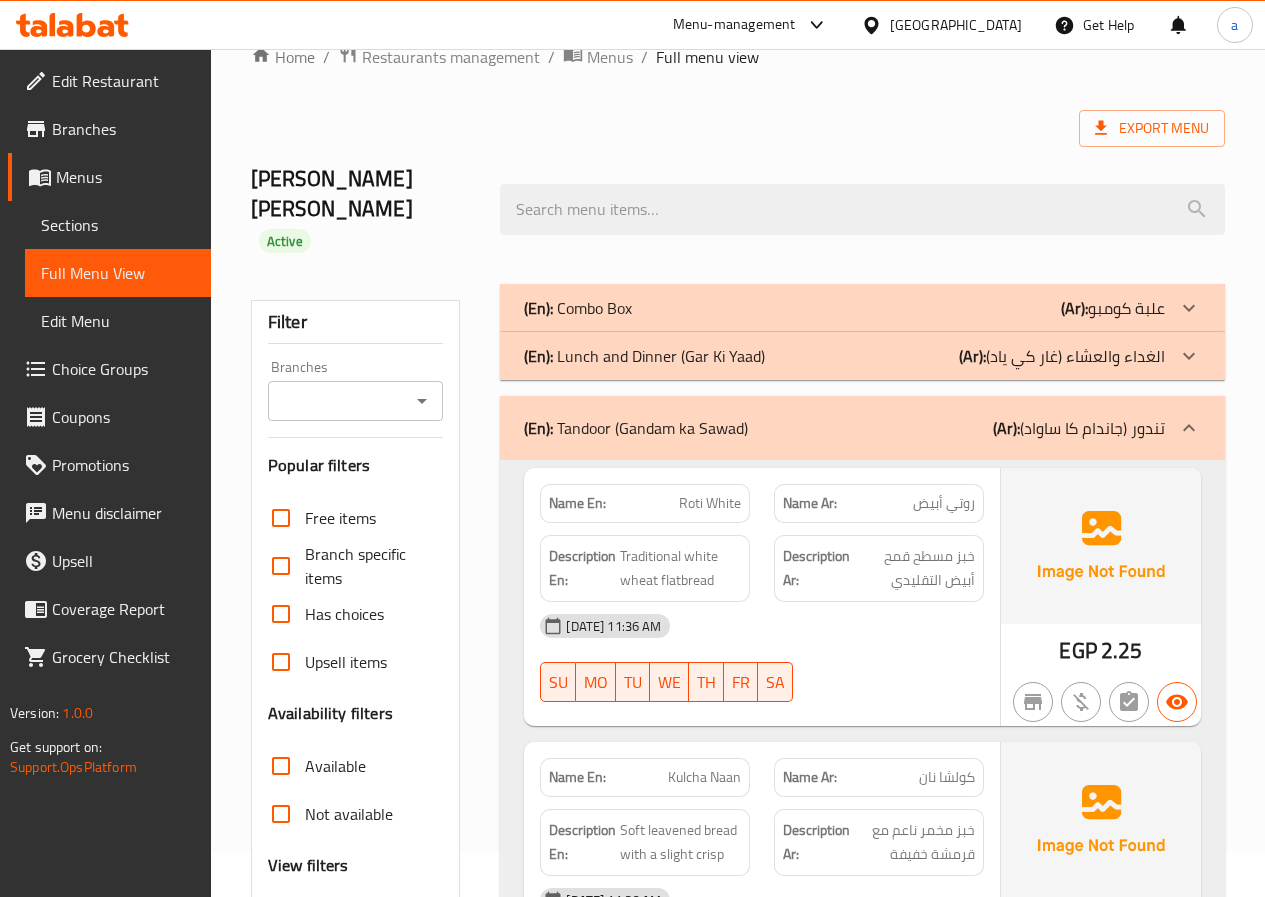 scroll, scrollTop: 400, scrollLeft: 0, axis: vertical 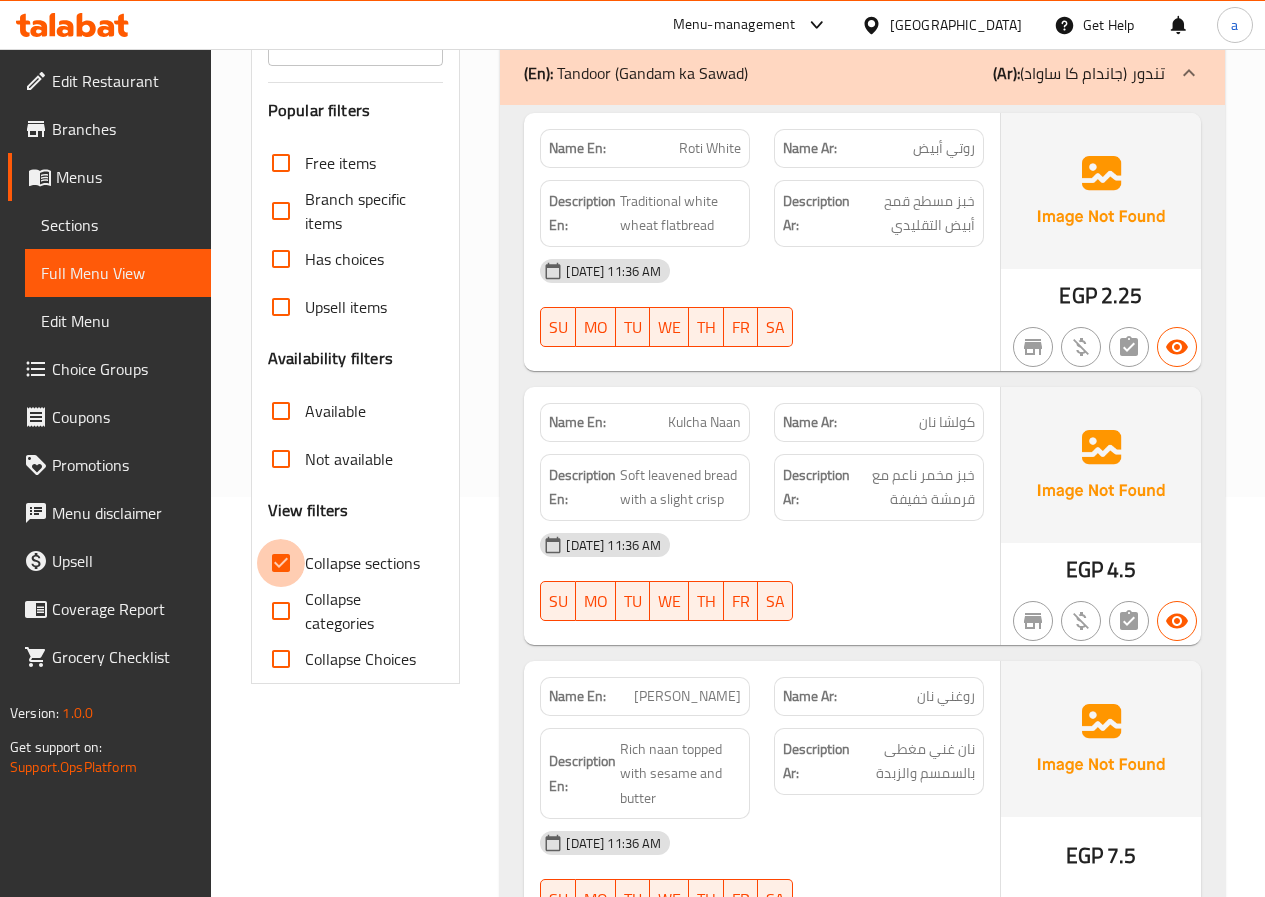 click on "Collapse sections" at bounding box center (281, 563) 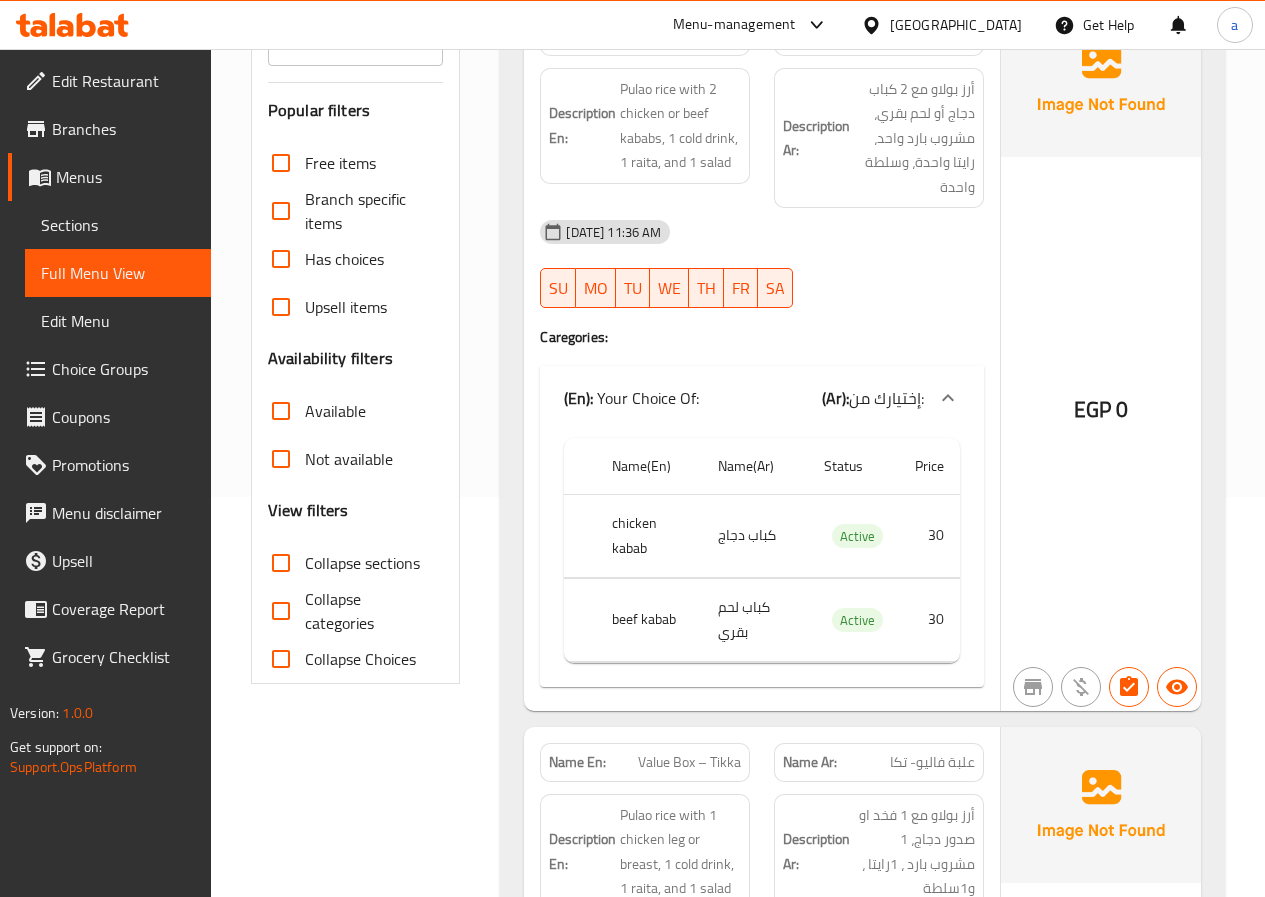 click on "Collapse sections" at bounding box center [281, 563] 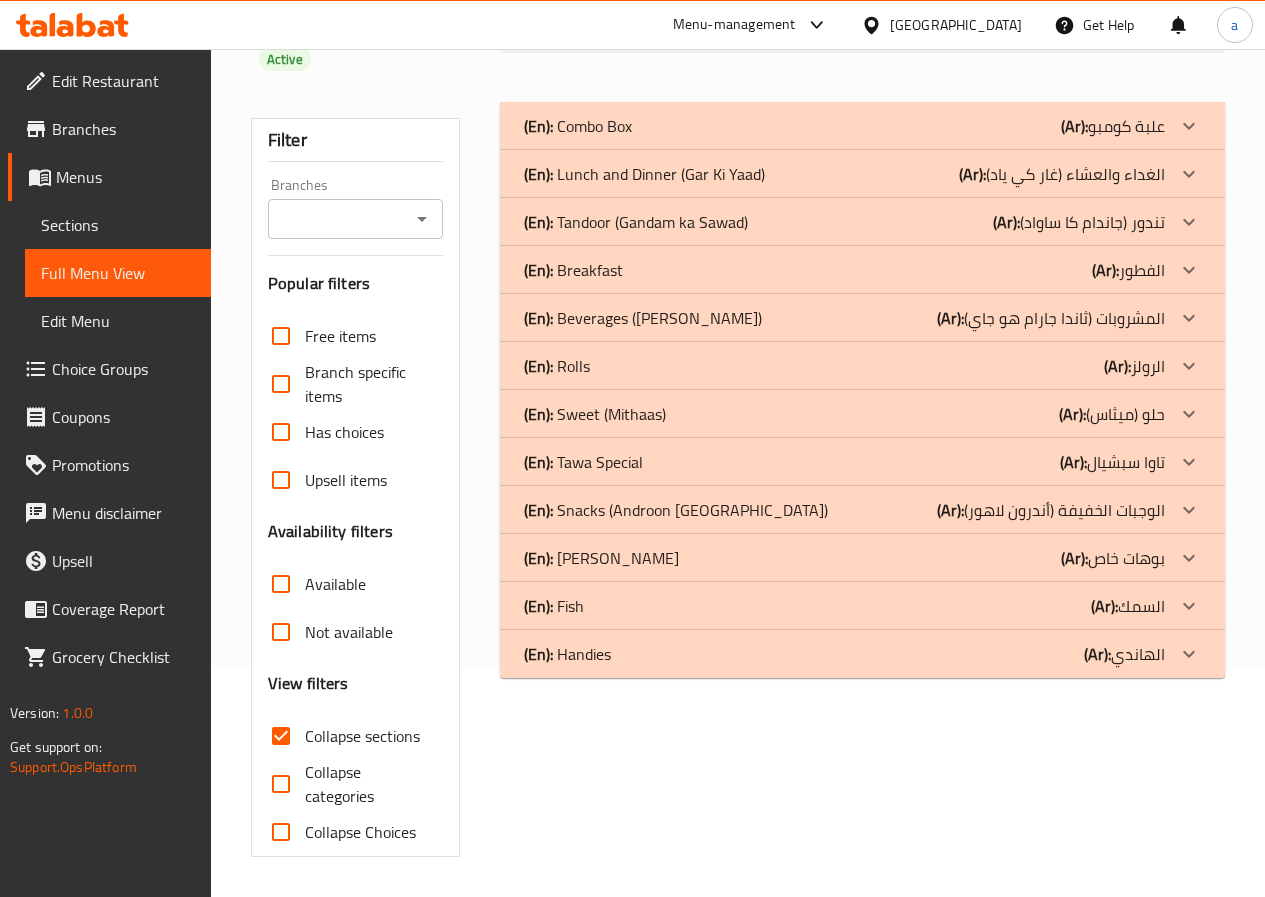 scroll, scrollTop: 197, scrollLeft: 0, axis: vertical 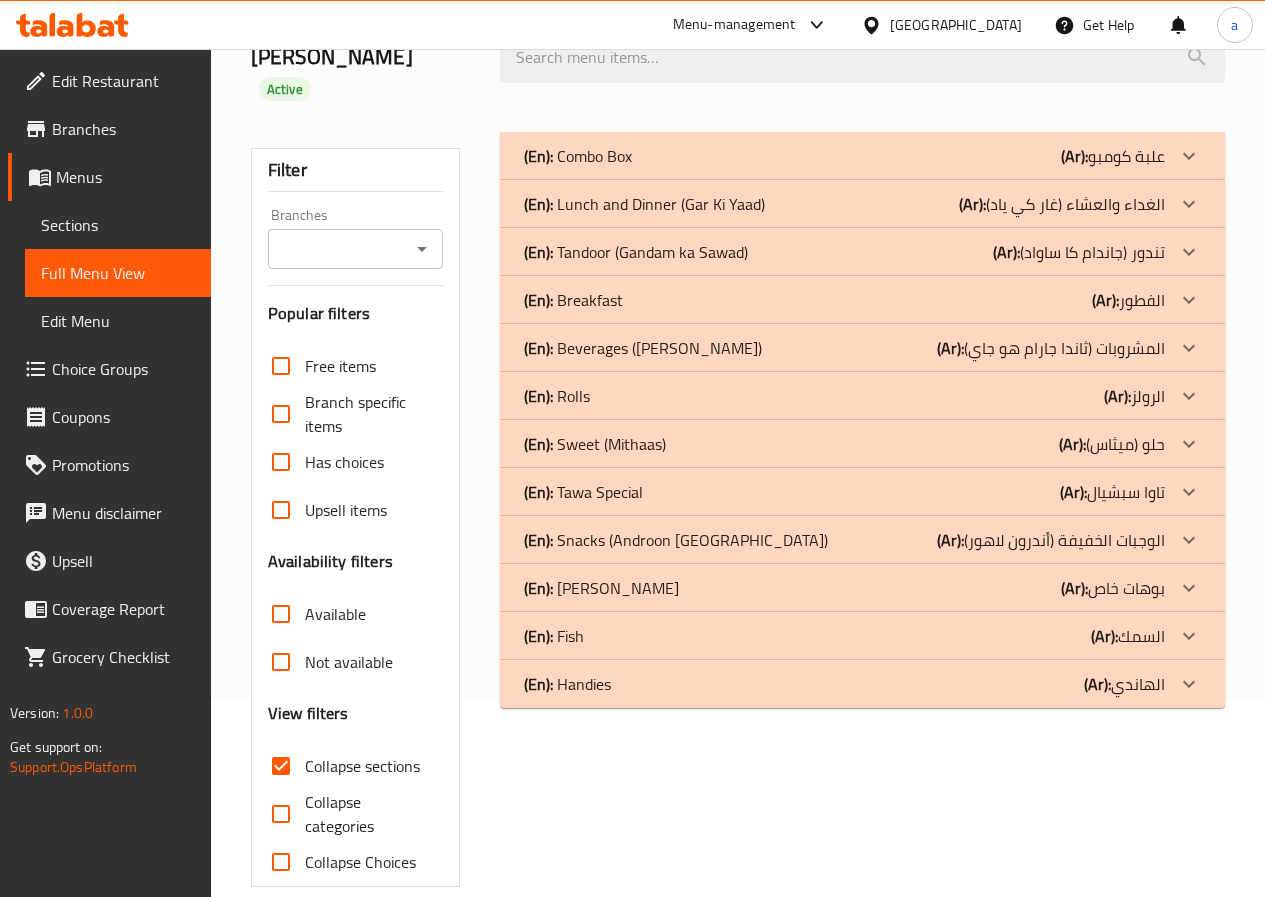 click on "(En):   Lunch and Dinner (Gar Ki Yaad)" at bounding box center (578, 156) 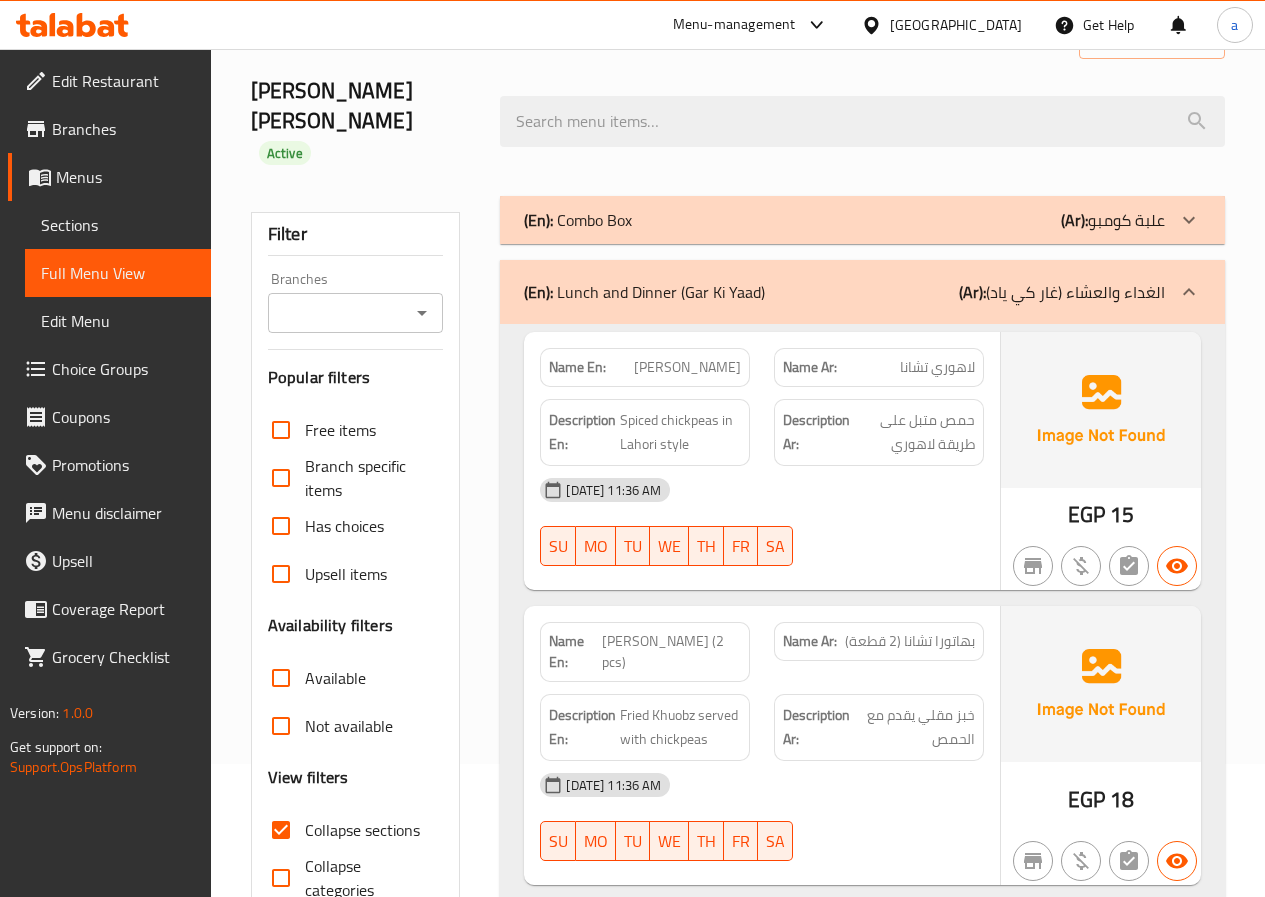 scroll, scrollTop: 0, scrollLeft: 0, axis: both 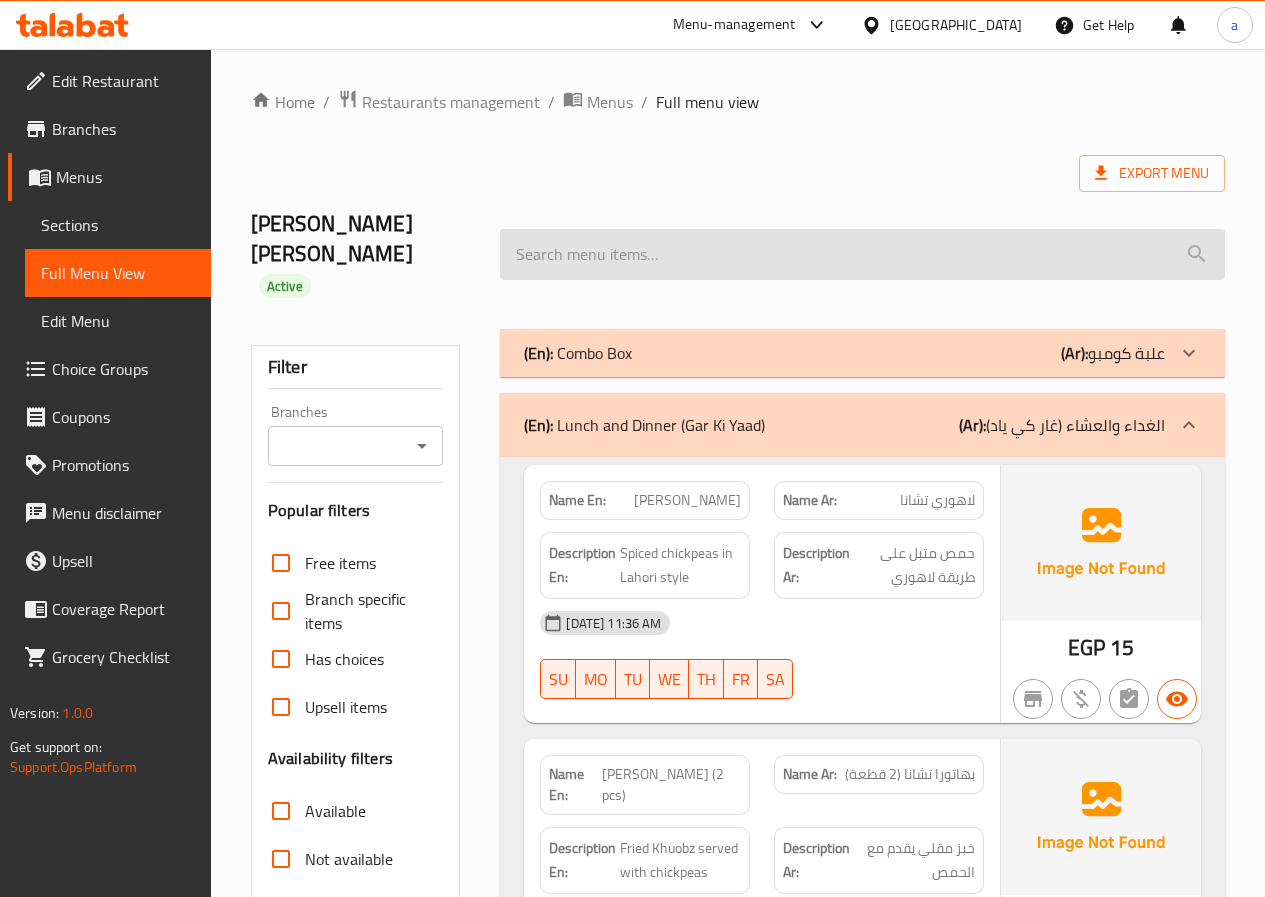 click at bounding box center [862, 254] 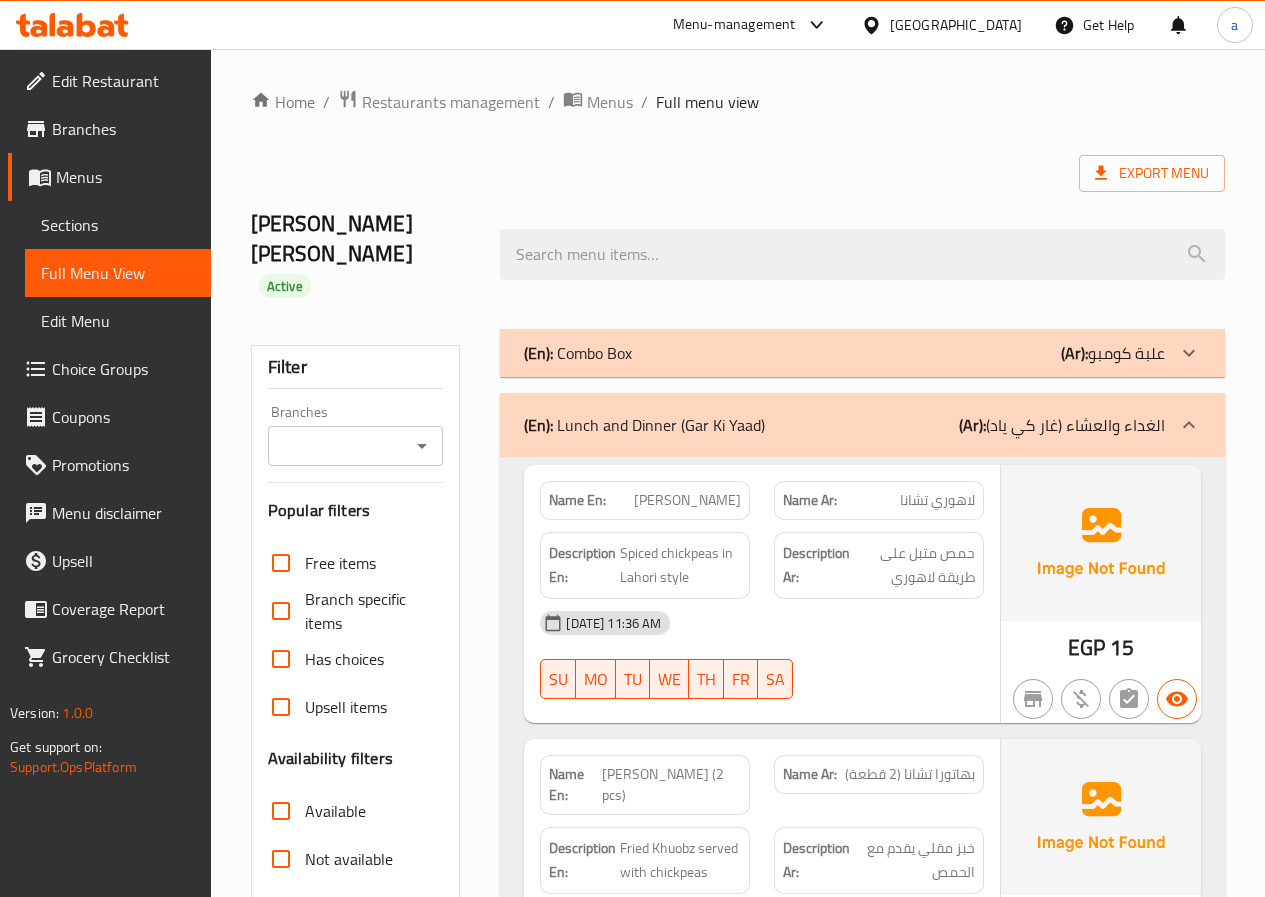 click on "Sections" at bounding box center (118, 225) 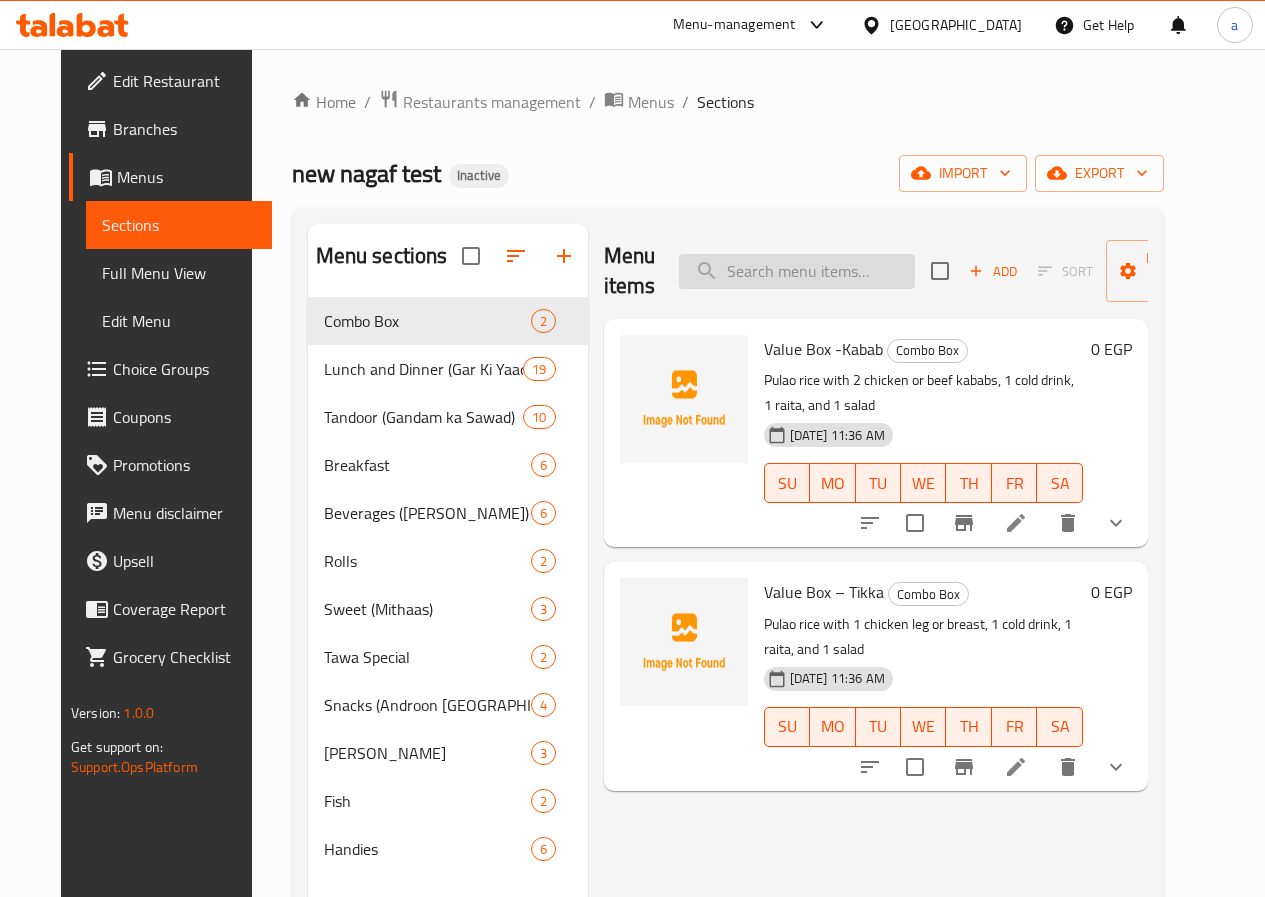 click at bounding box center [797, 271] 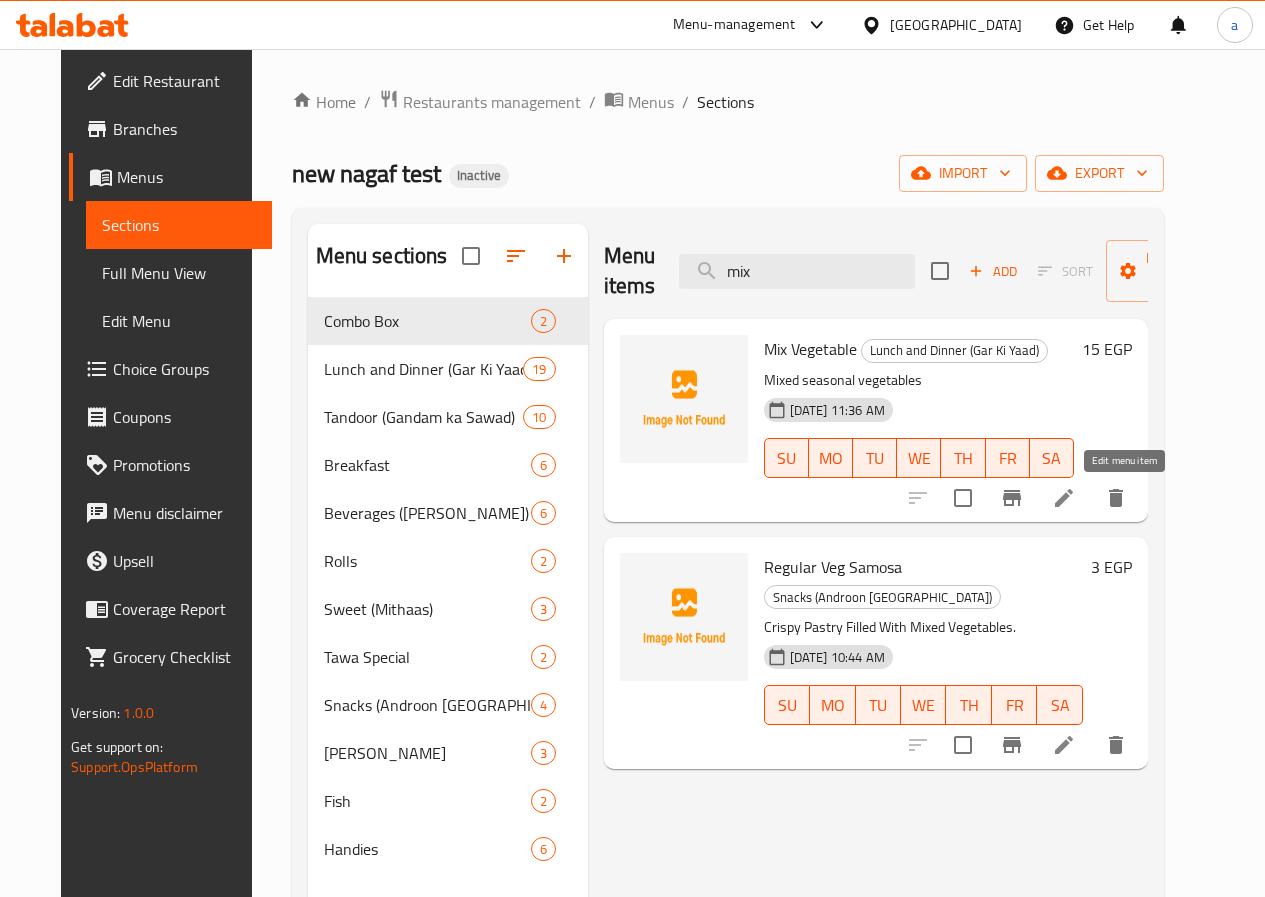 type on "mix" 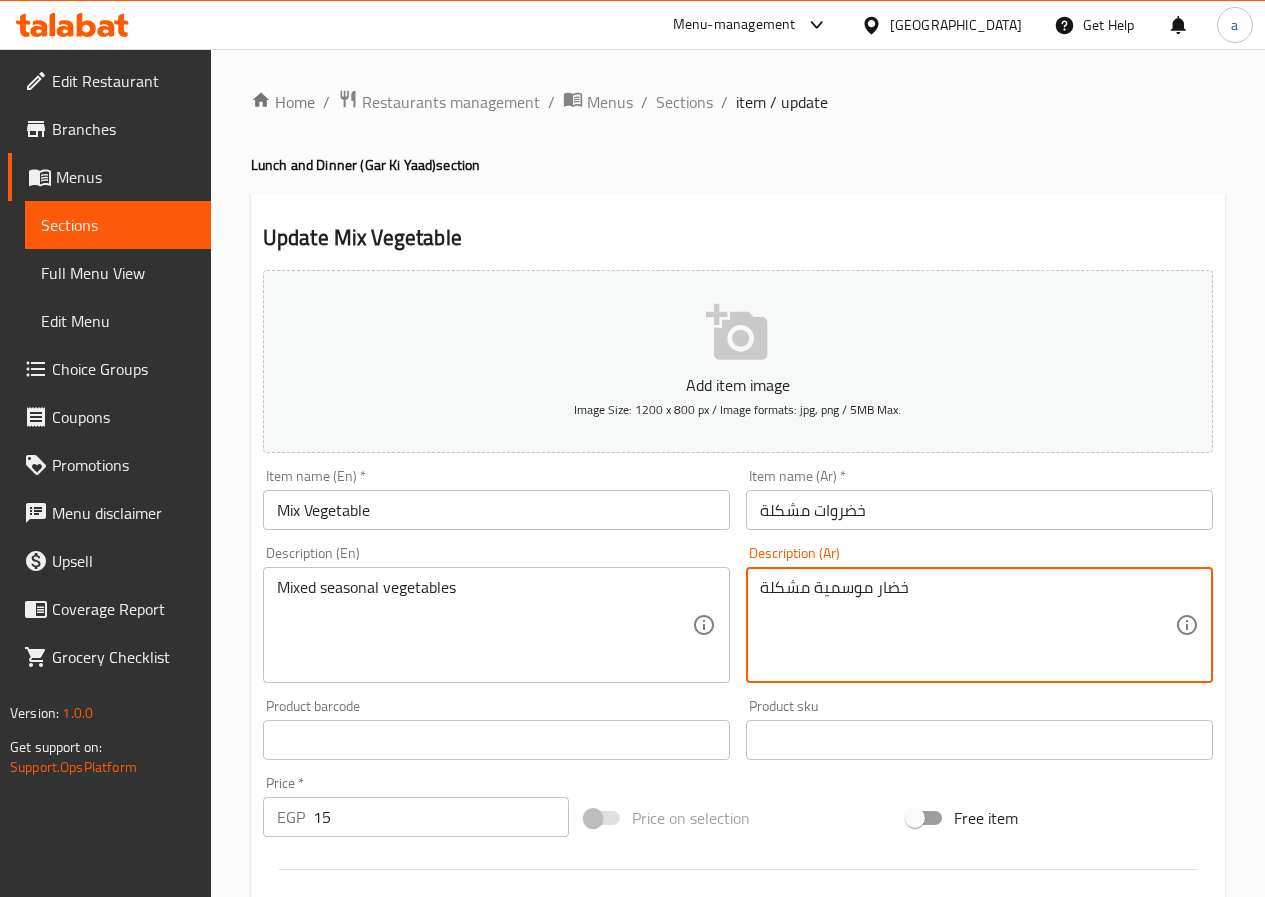 click on "خضار موسمية مشكلة" at bounding box center (967, 625) 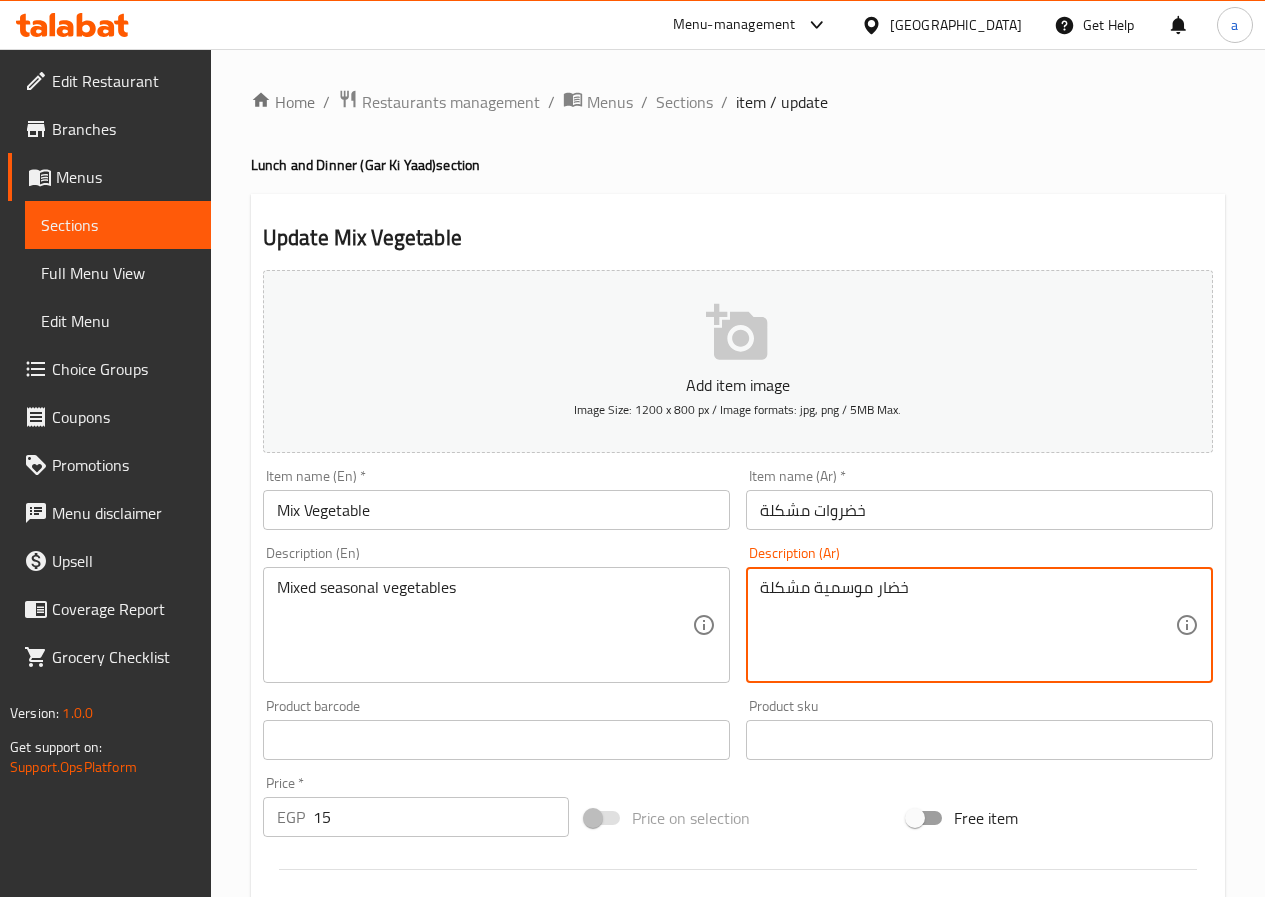 click on "خضروات مشكلة" at bounding box center (979, 510) 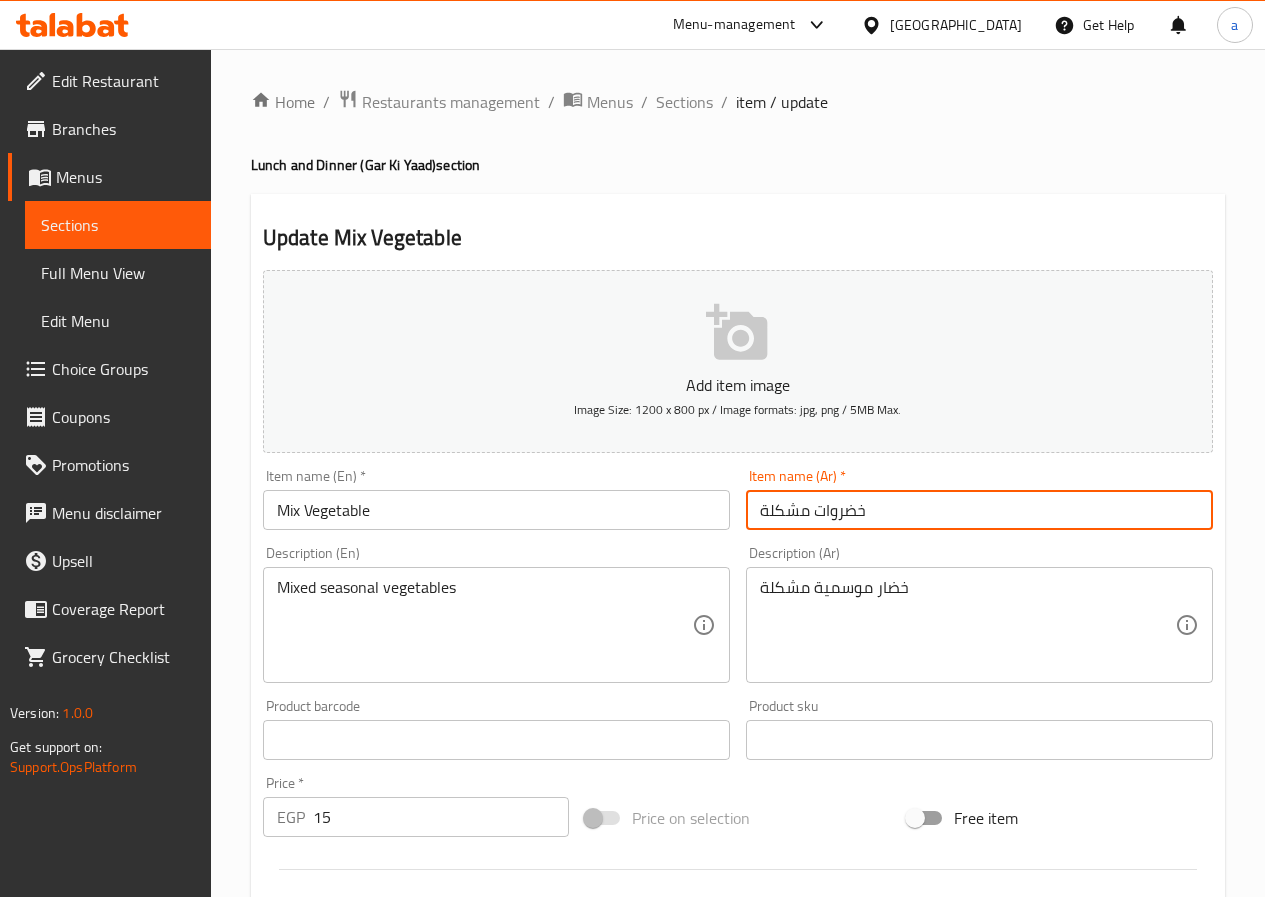 click on "خضروات مشكلة" at bounding box center [979, 510] 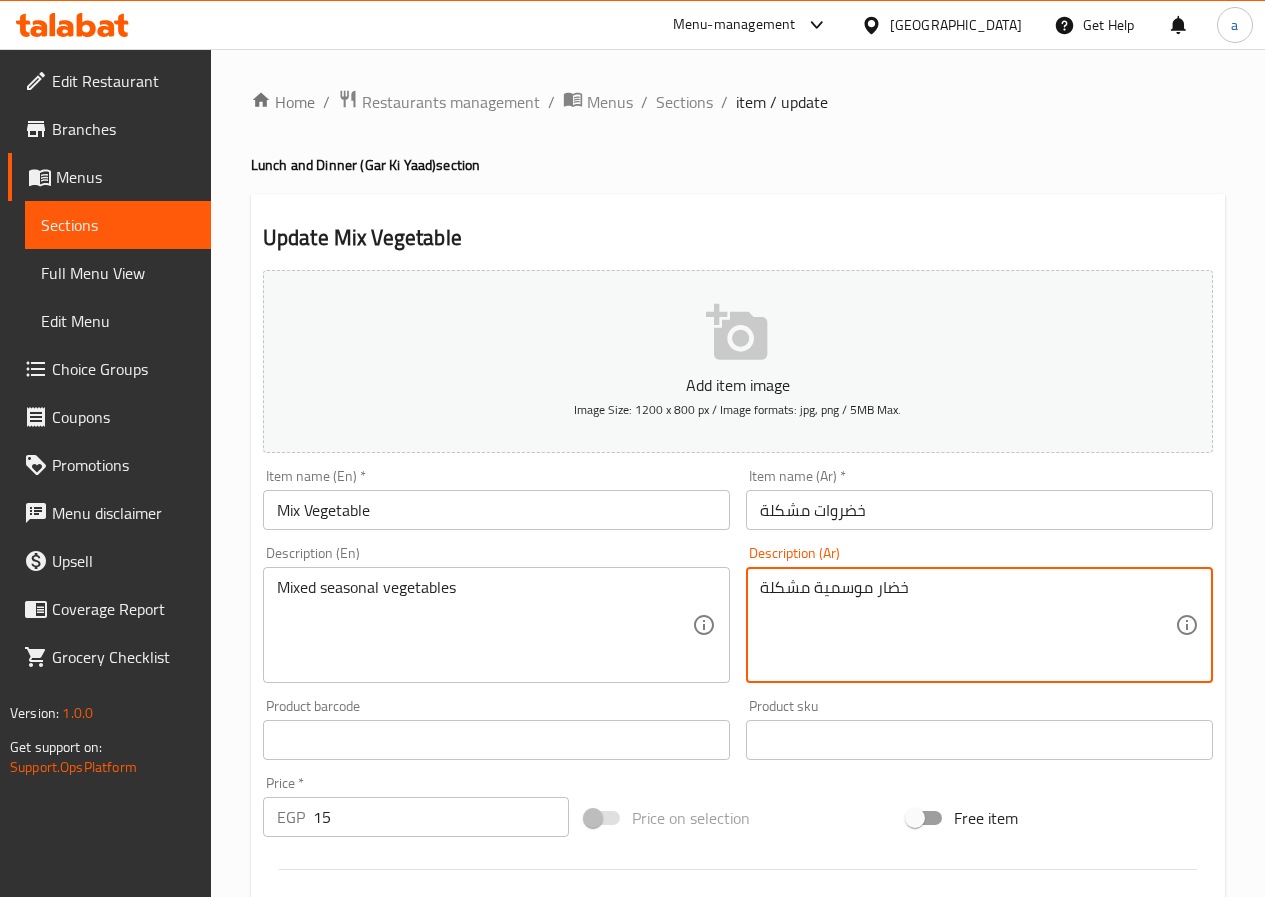 click on "خضار موسمية مشكلة" at bounding box center (967, 625) 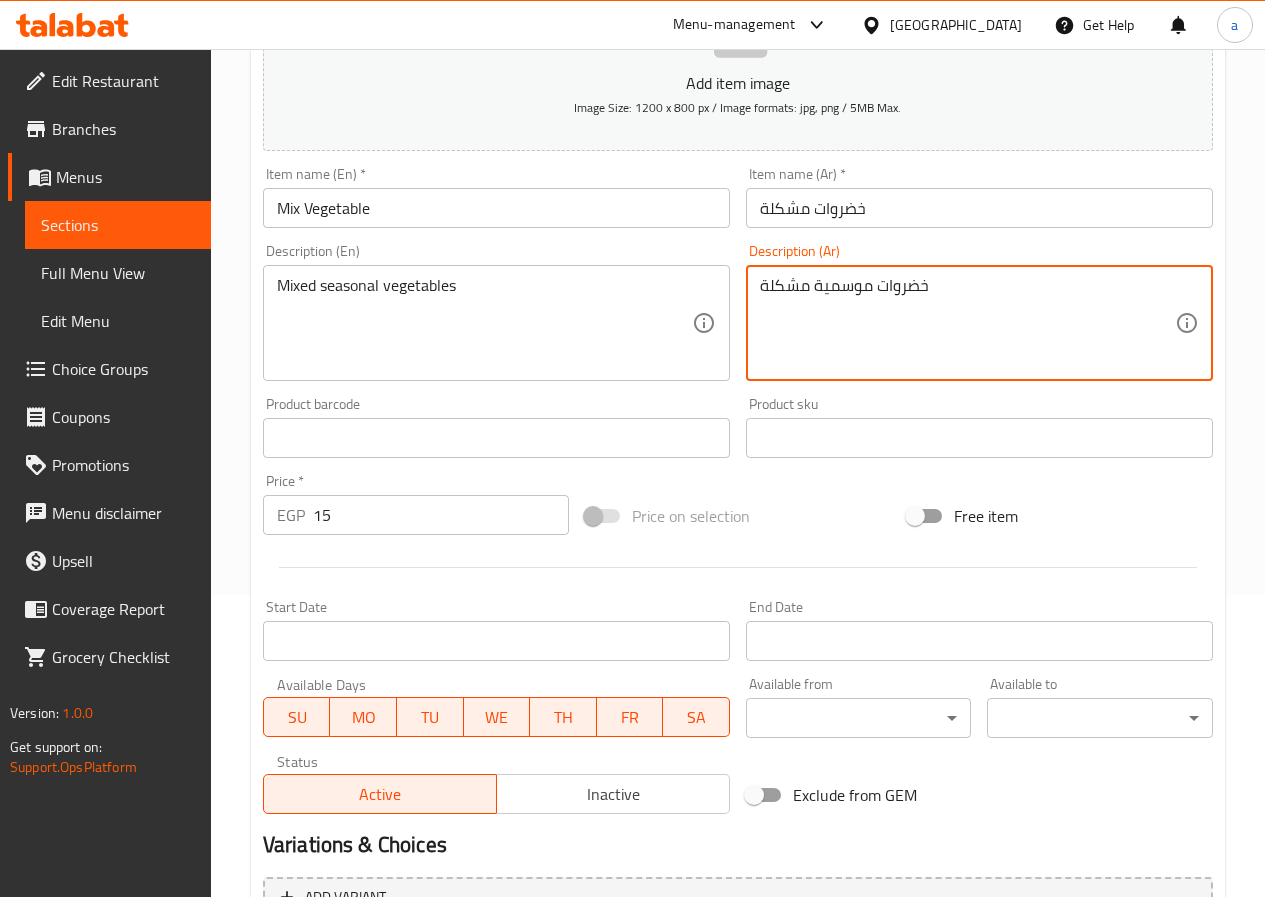 scroll, scrollTop: 500, scrollLeft: 0, axis: vertical 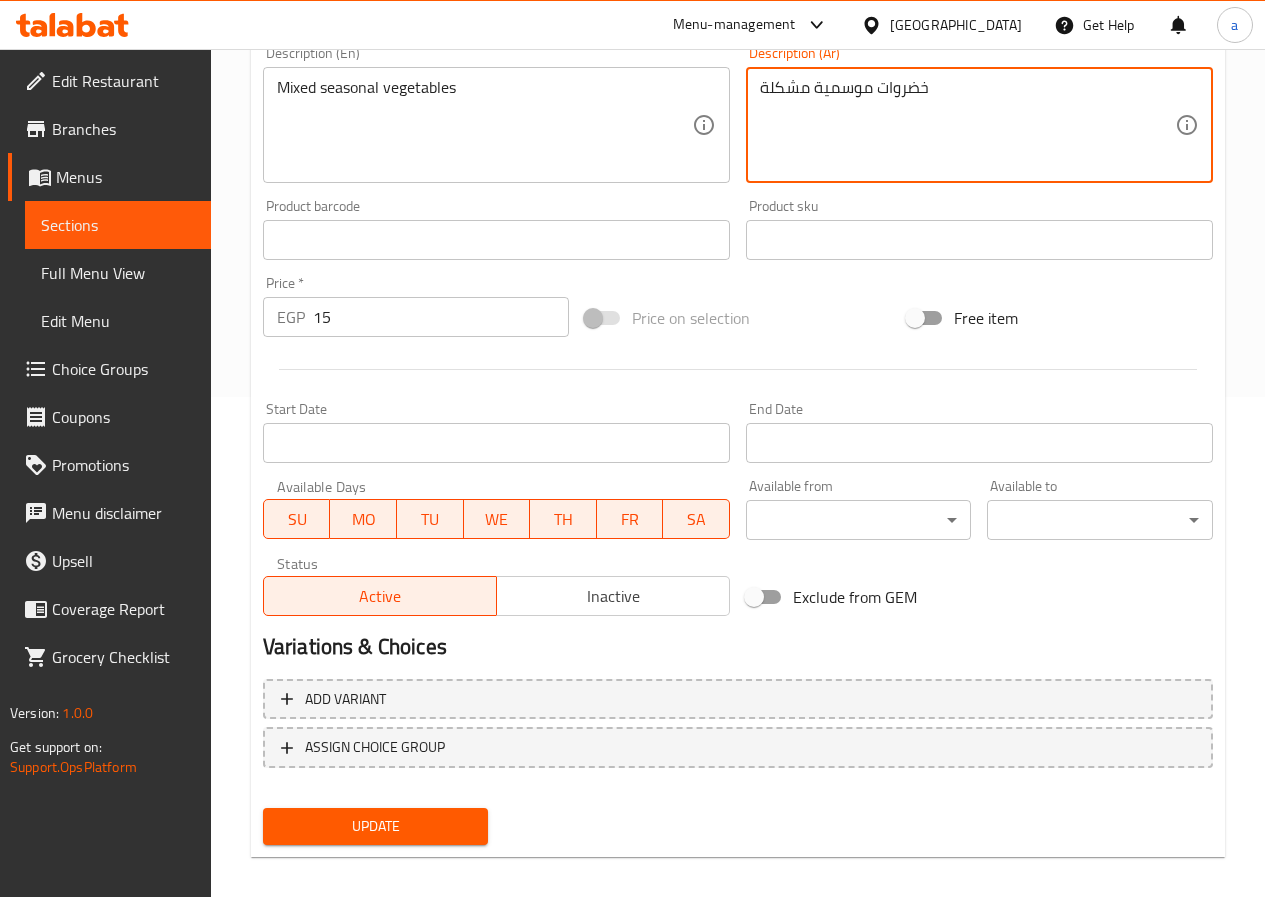 type on "خضروات موسمية مشكلة" 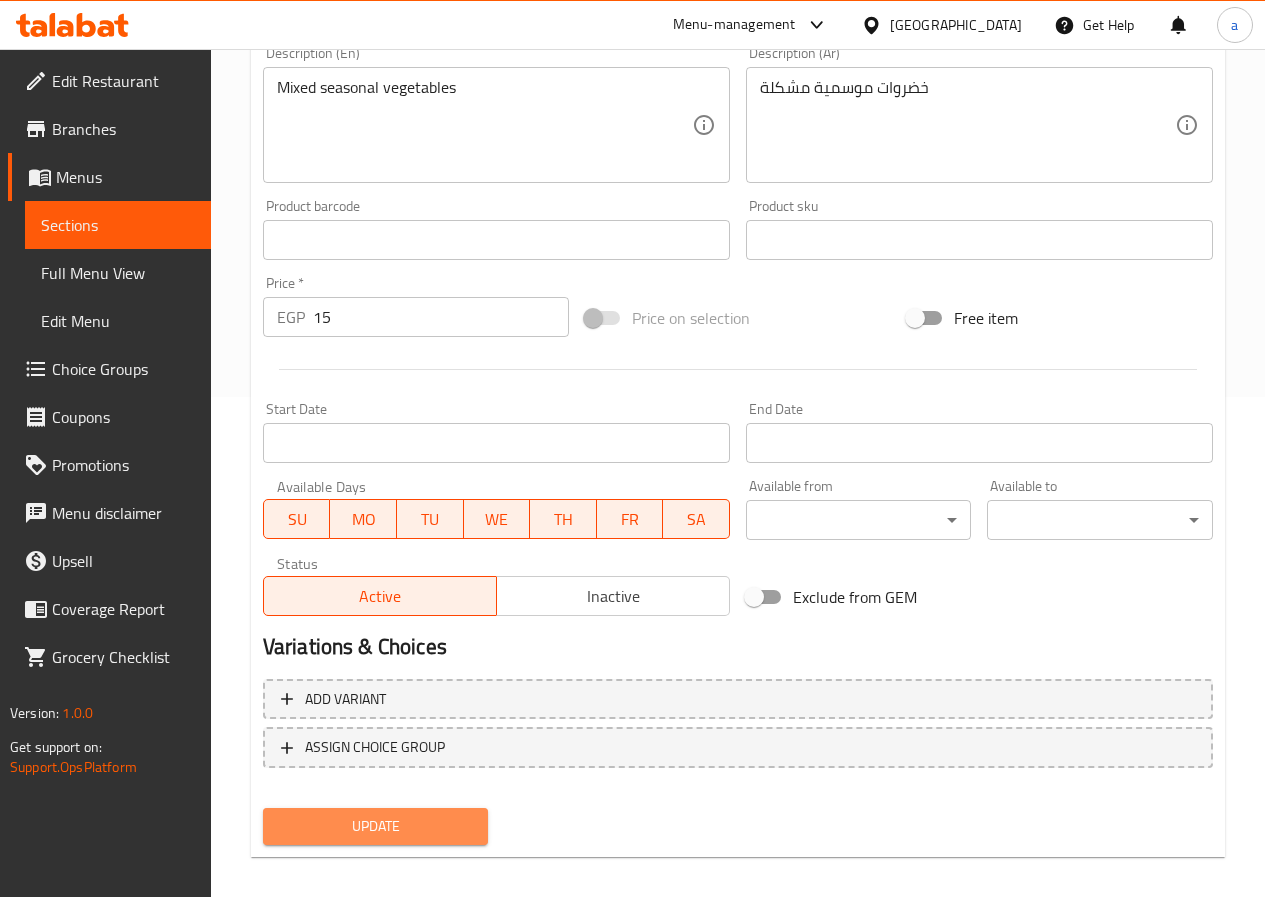 click on "Update" at bounding box center [376, 826] 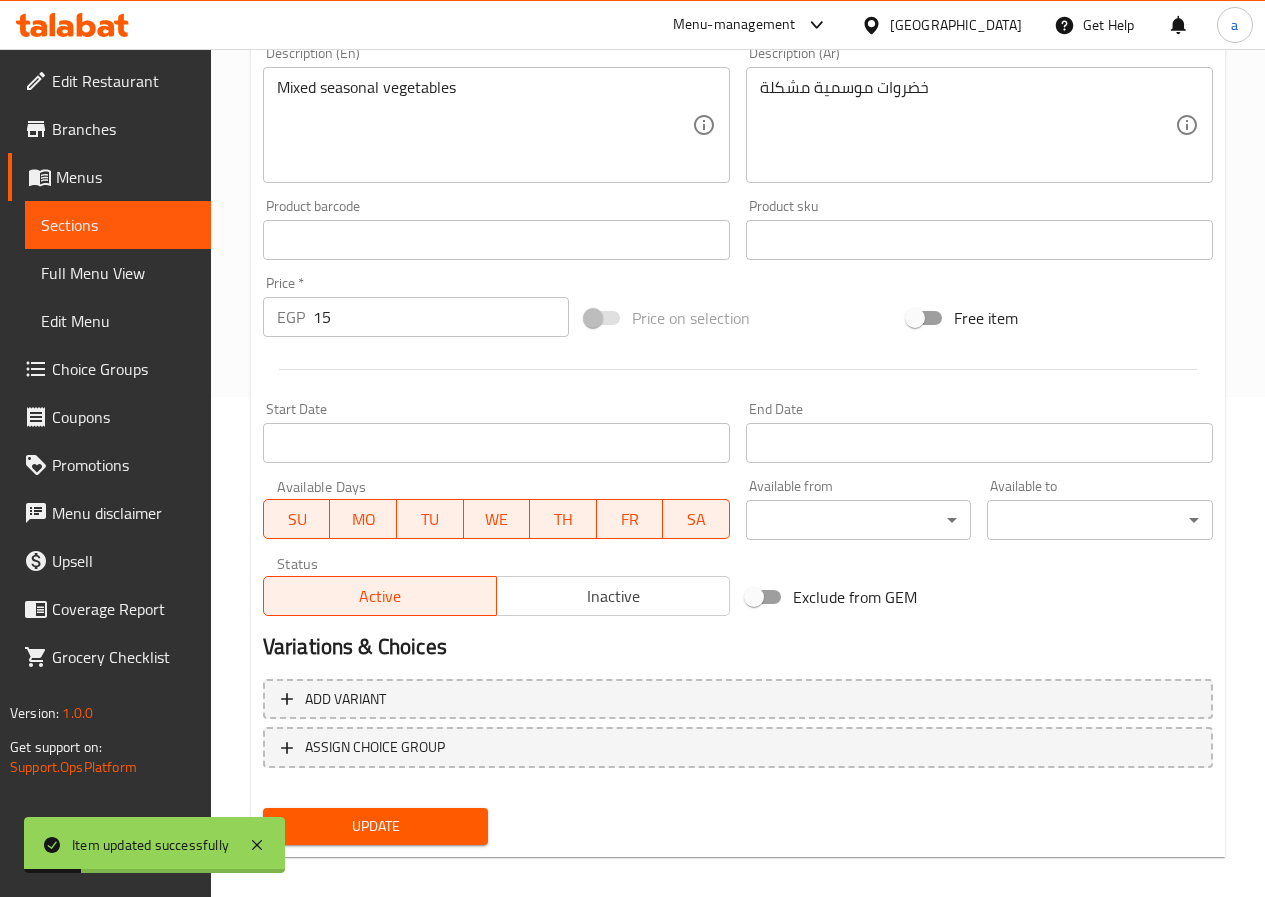 click on "Full Menu View" at bounding box center (118, 273) 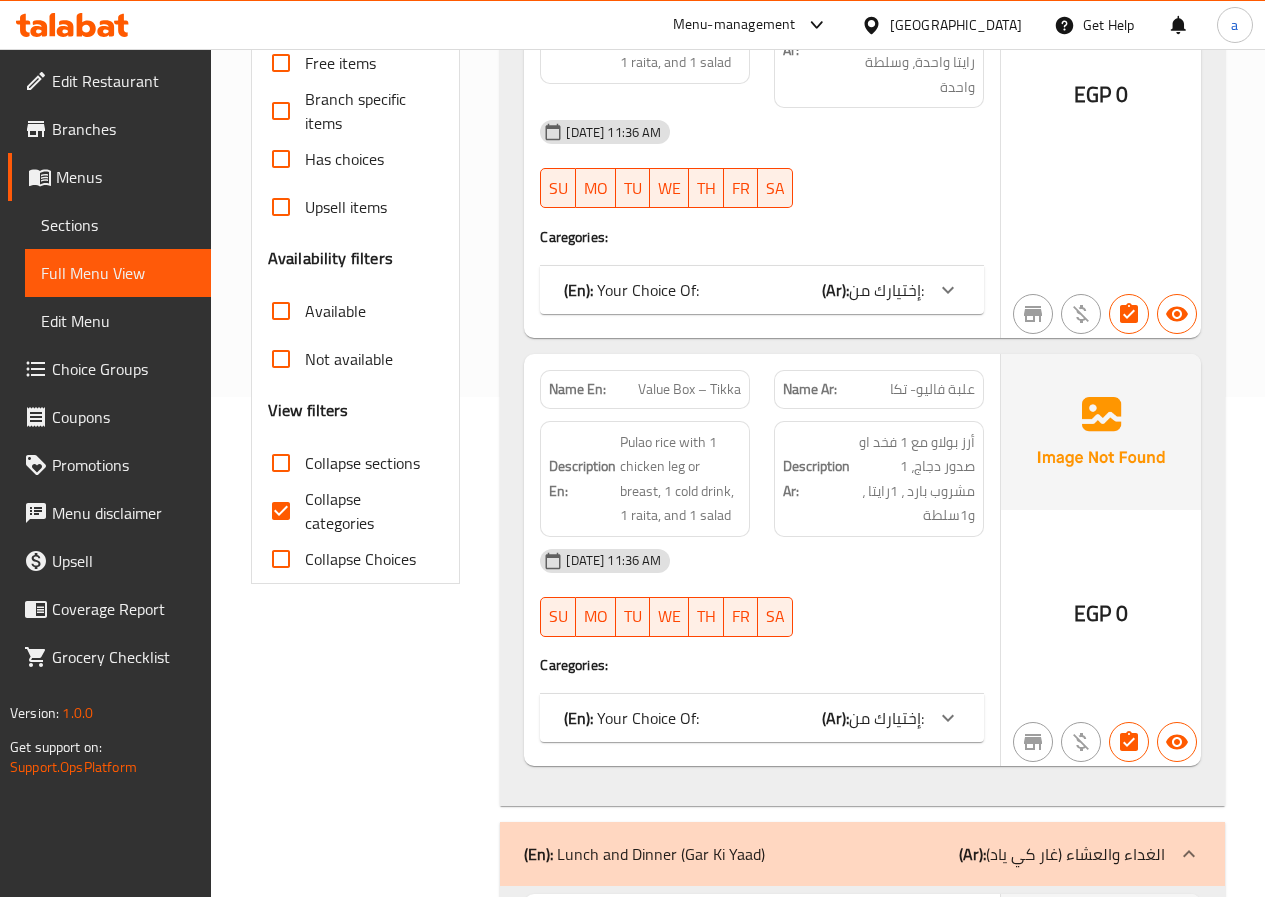 click on "إختيارك من:" at bounding box center (886, 290) 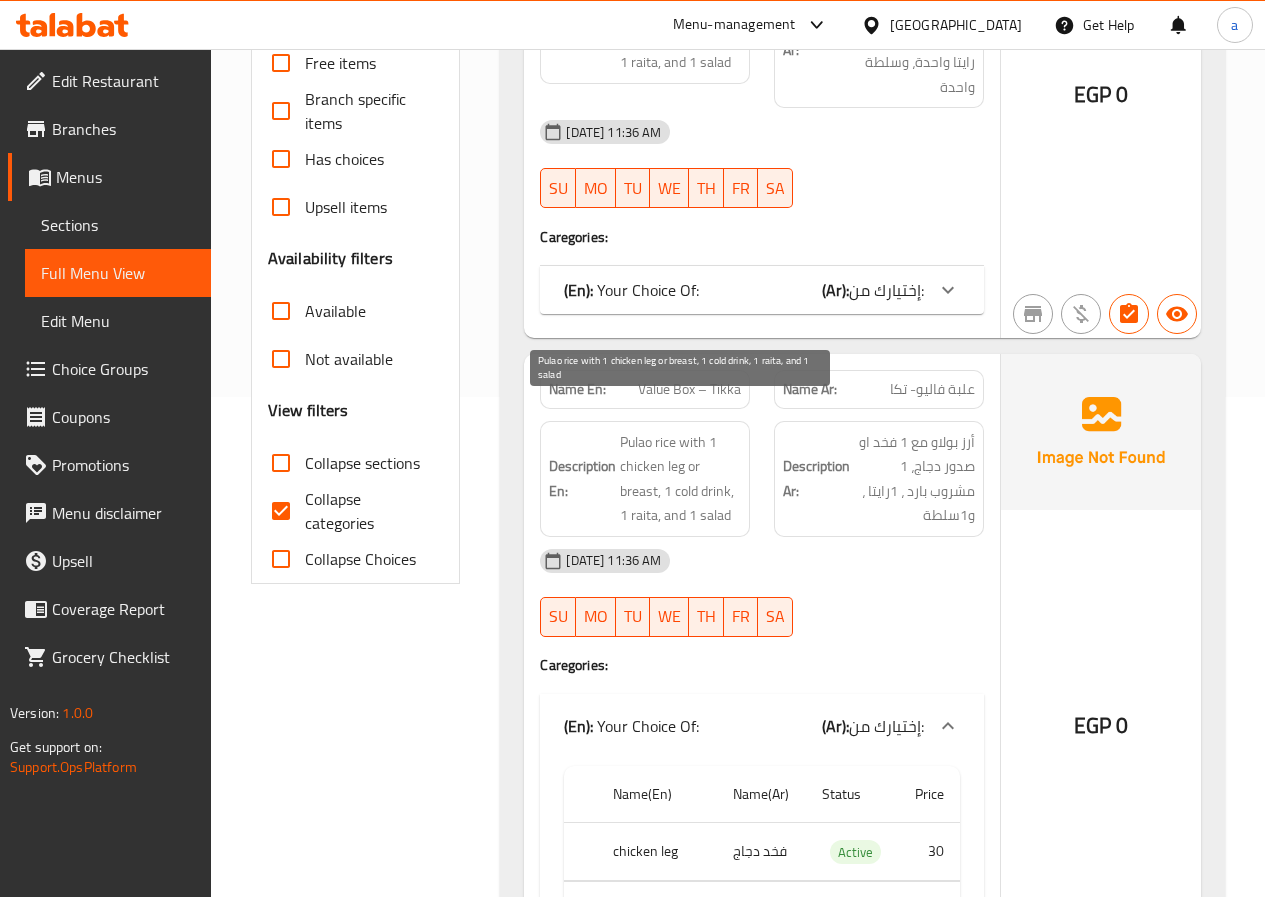 click on "Pulao rice with 1 chicken leg or breast, 1 cold drink, 1 raita, and 1 salad" at bounding box center [680, 479] 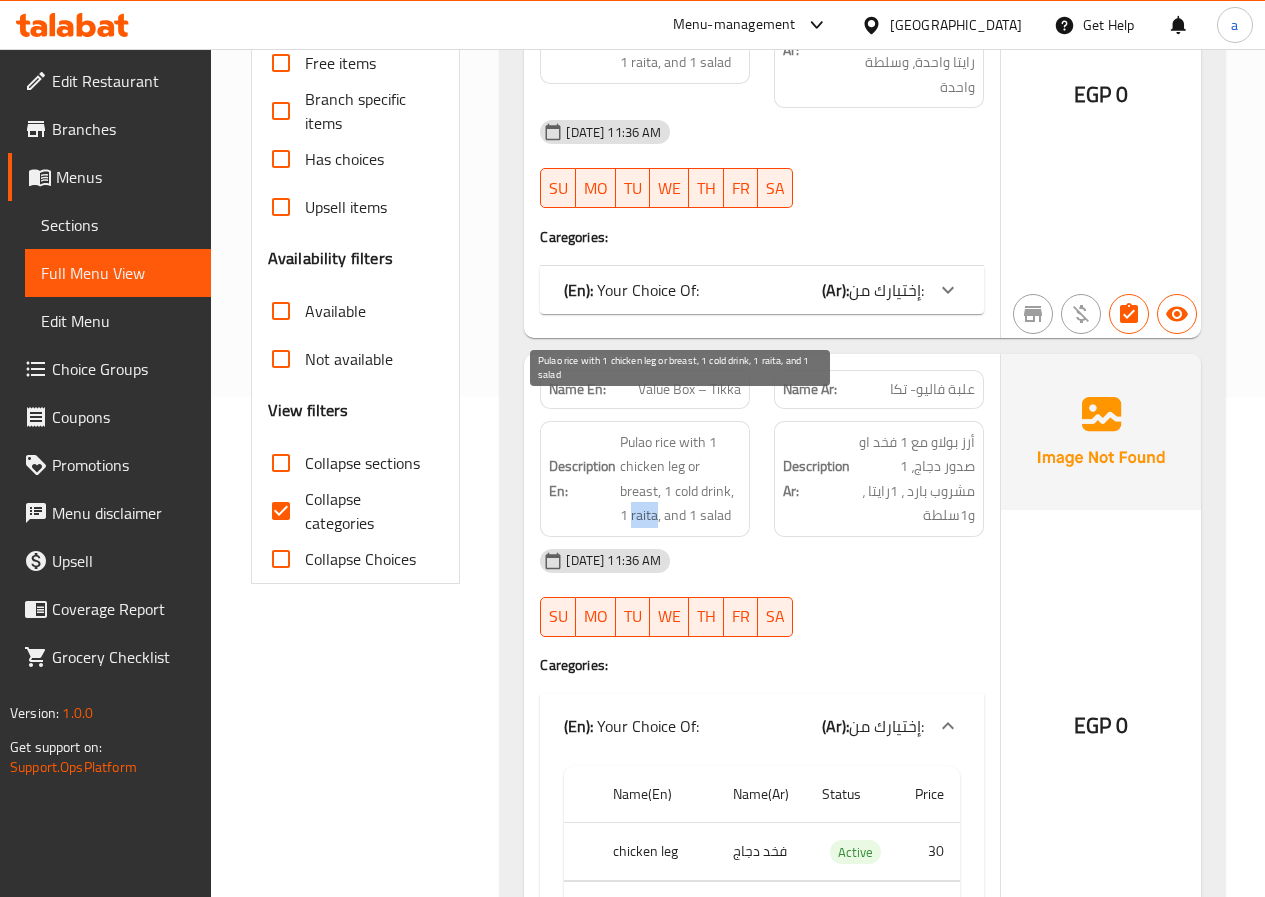 click on "Pulao rice with 1 chicken leg or breast, 1 cold drink, 1 raita, and 1 salad" at bounding box center (680, 479) 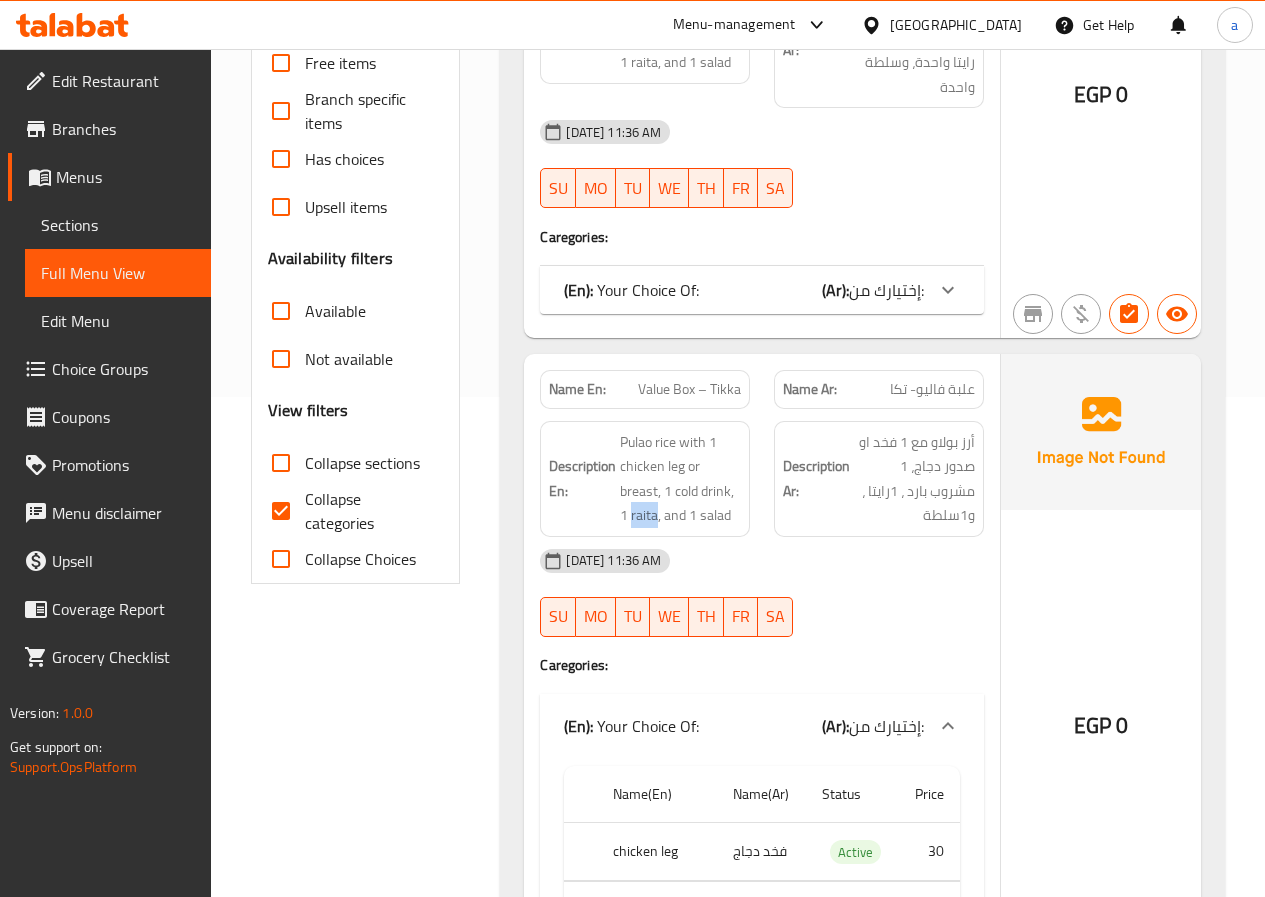 copy on "raita" 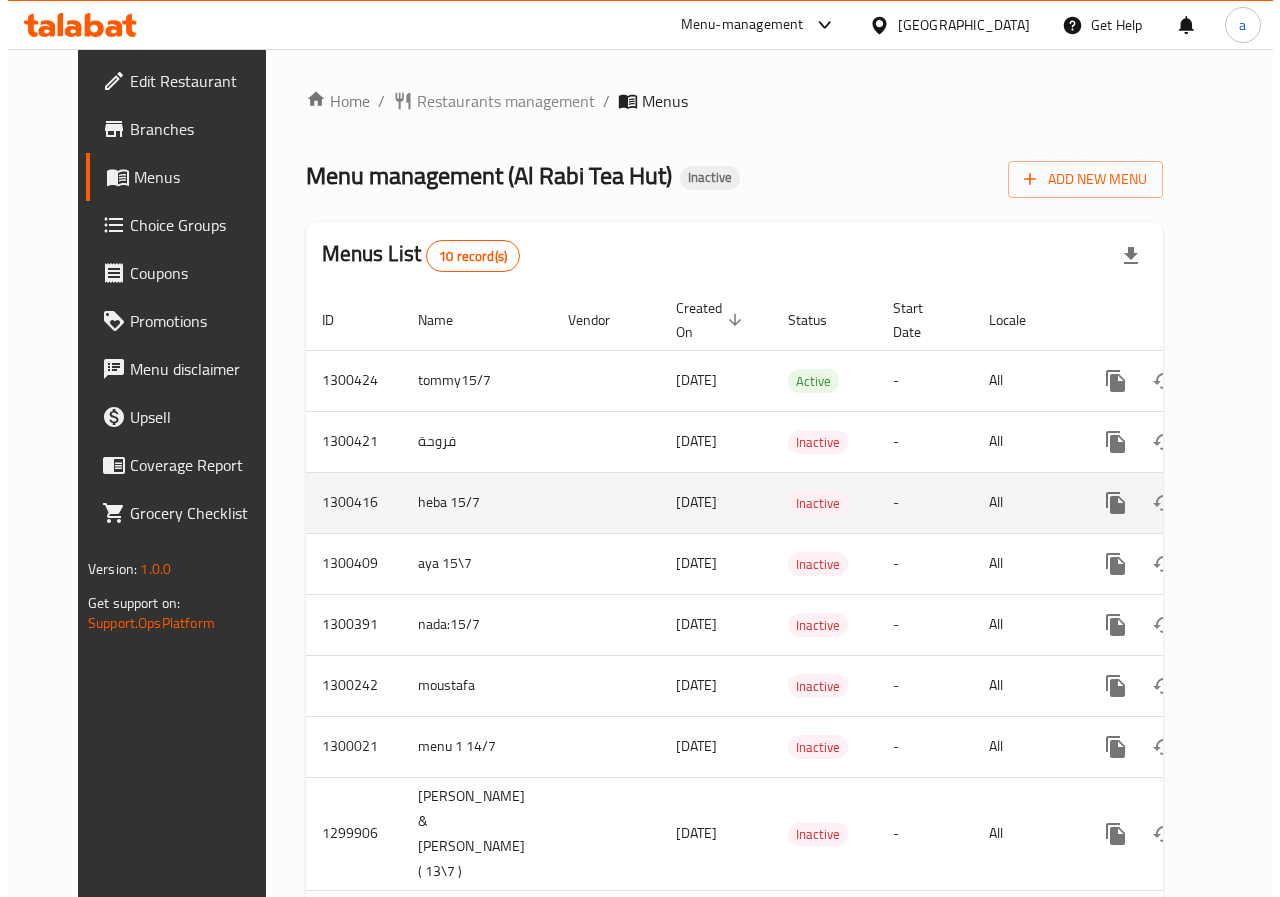 scroll, scrollTop: 0, scrollLeft: 0, axis: both 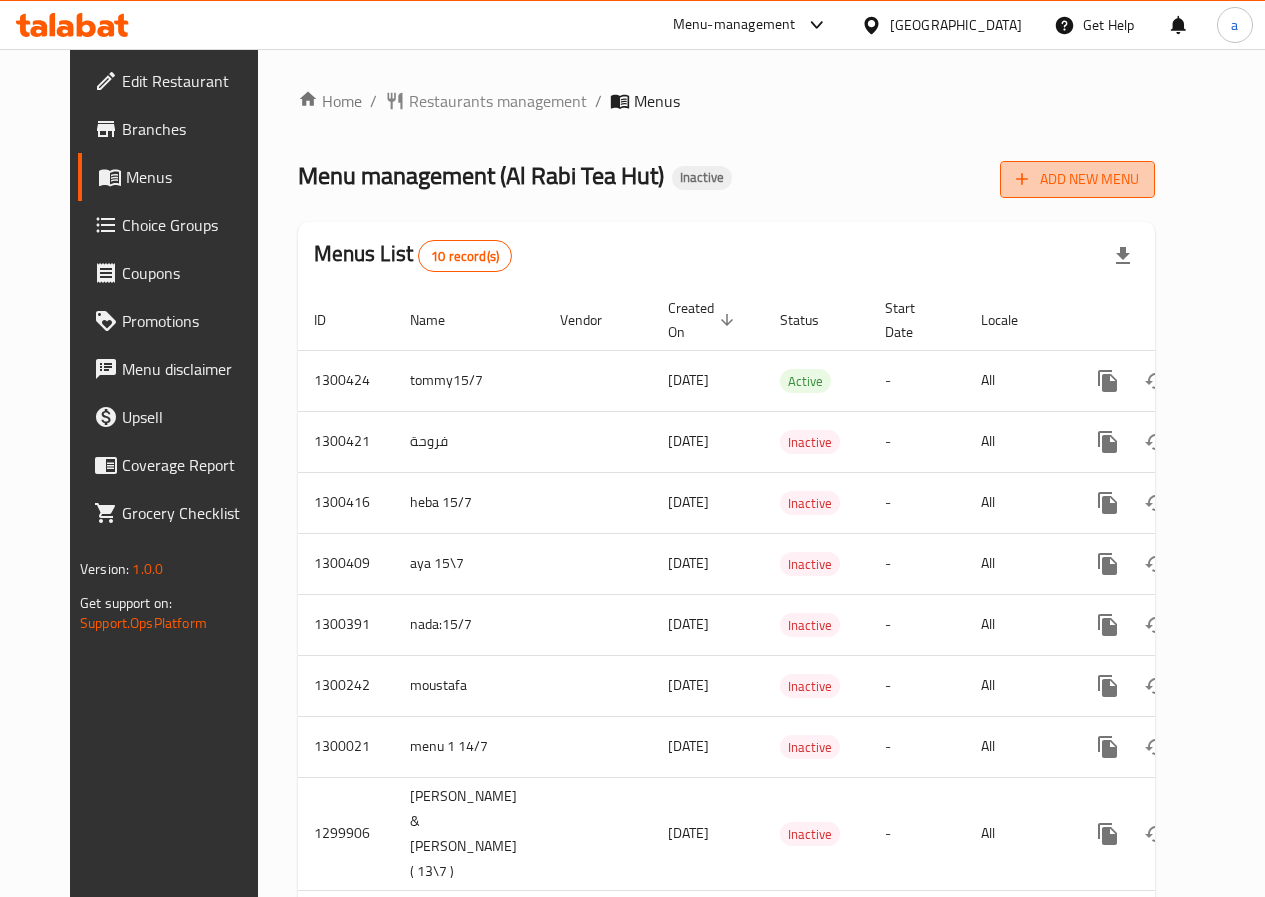 click on "Add New Menu" at bounding box center (1077, 179) 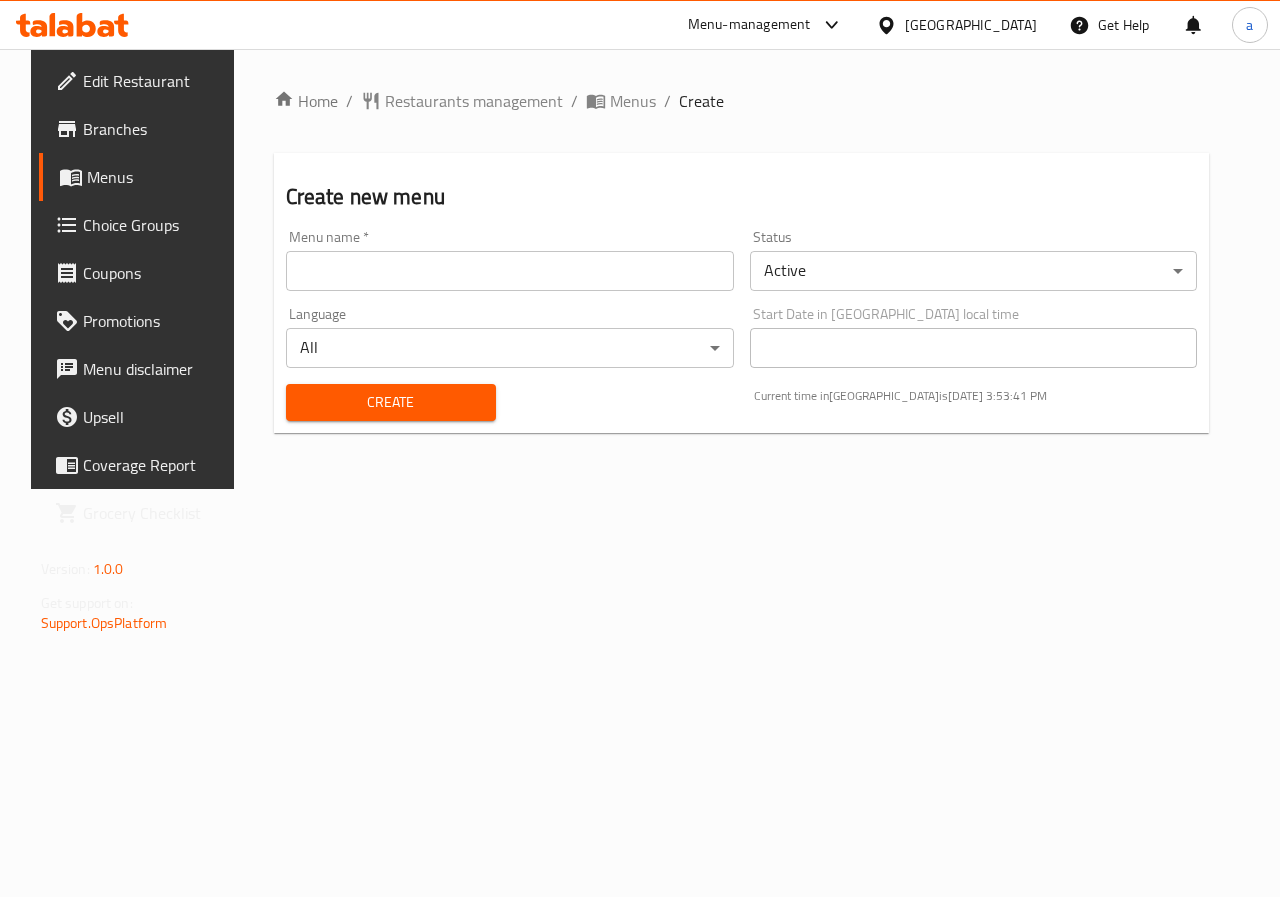 click at bounding box center [510, 271] 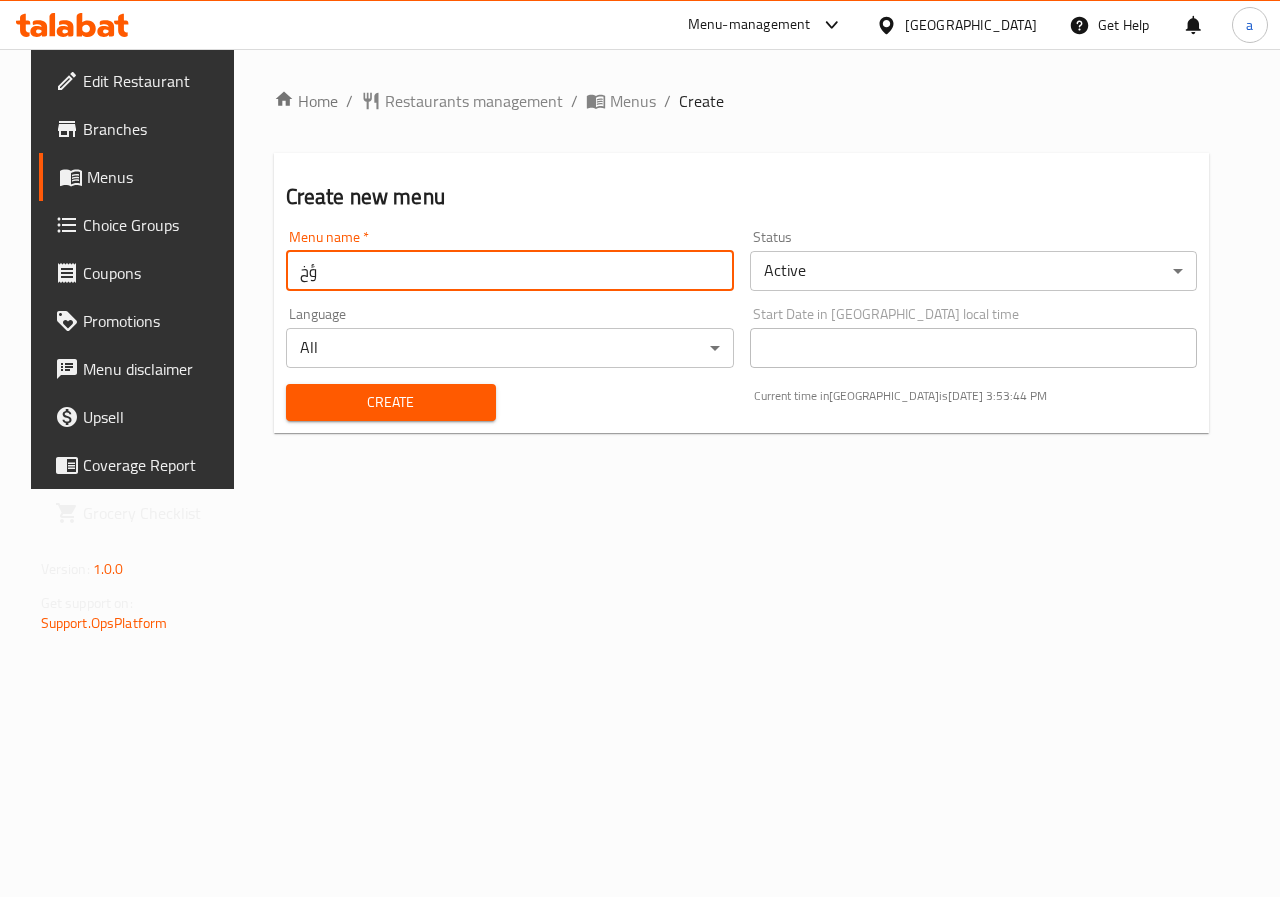 type on "ؤ" 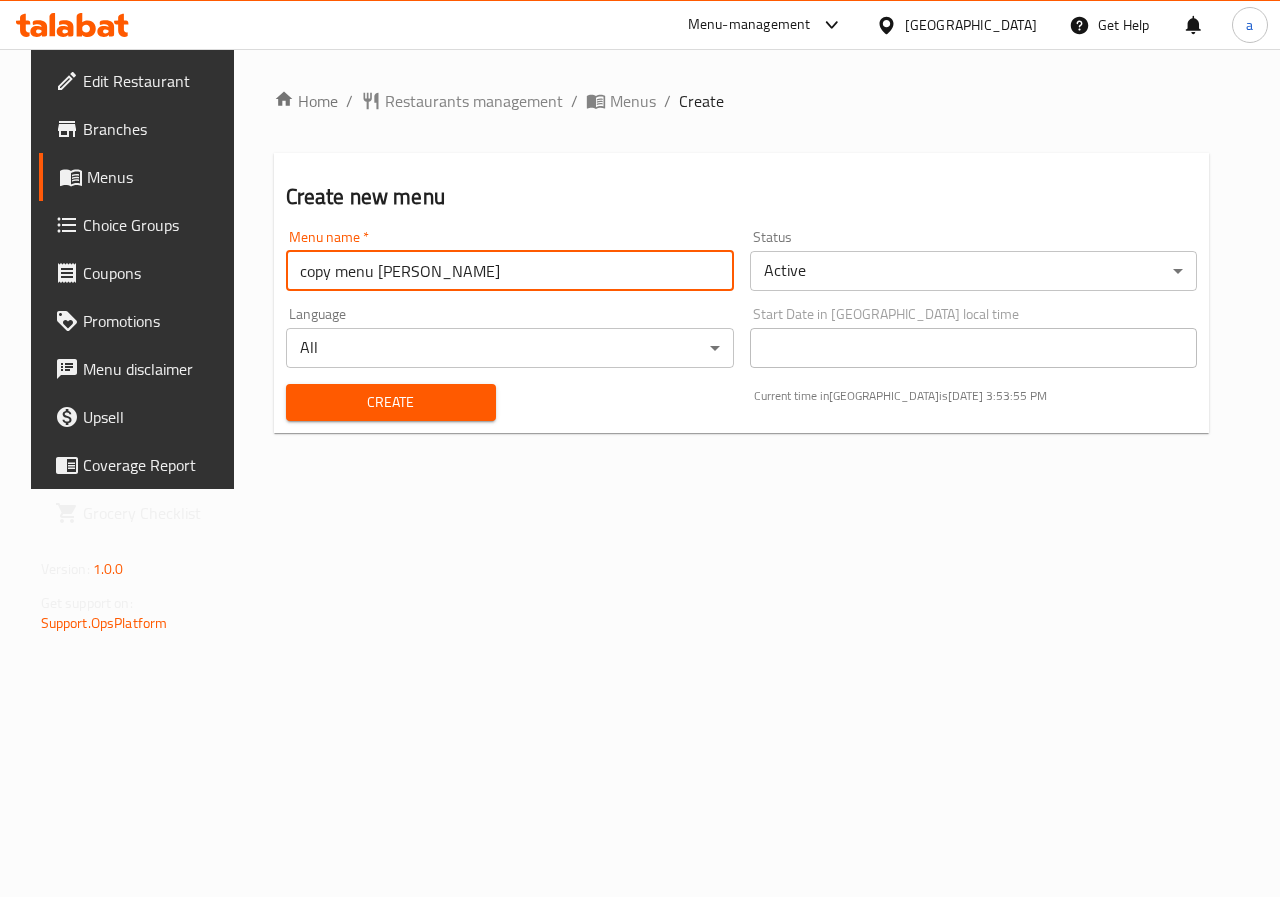 type on "copy menu abdullah" 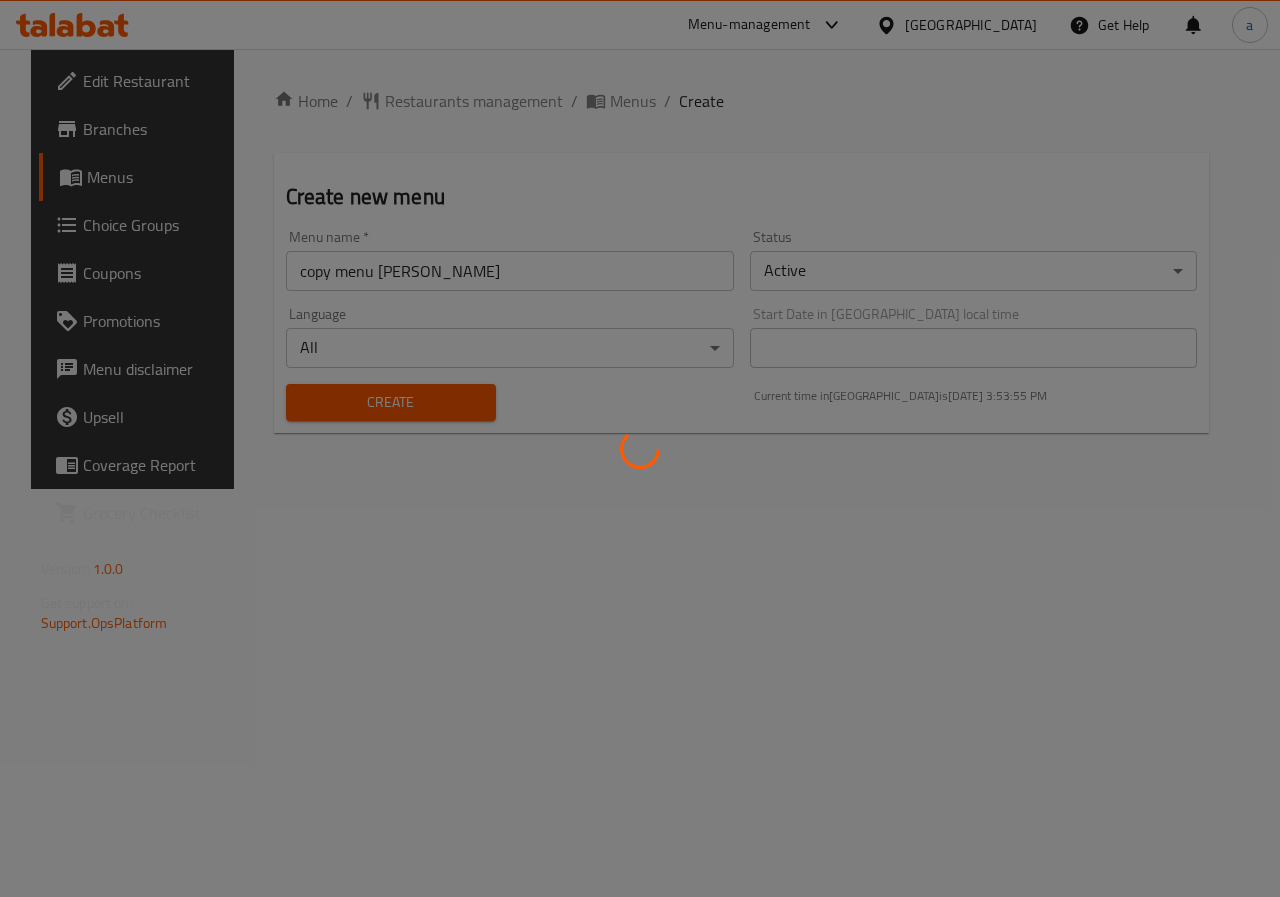 type 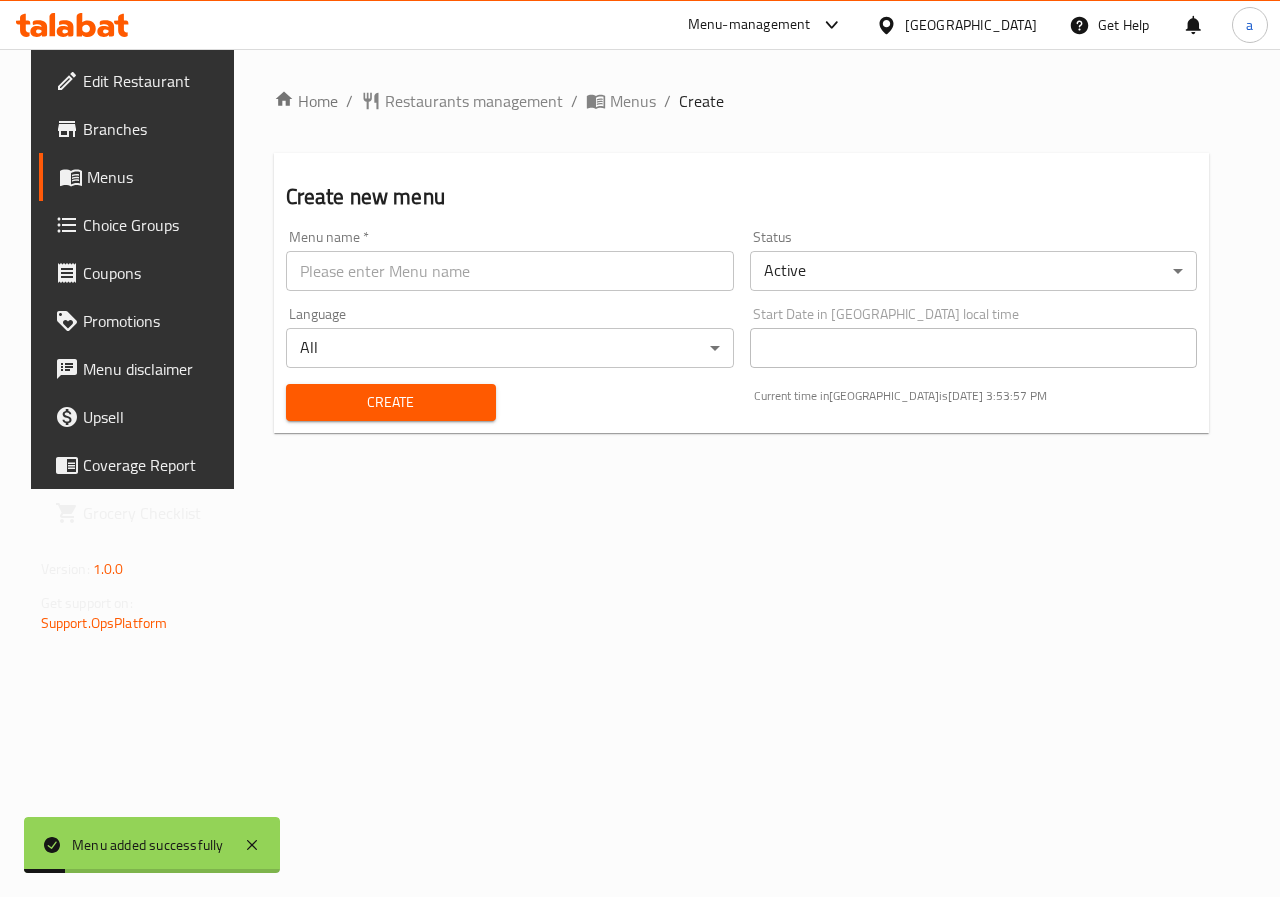 click on "Menus" at bounding box center [158, 177] 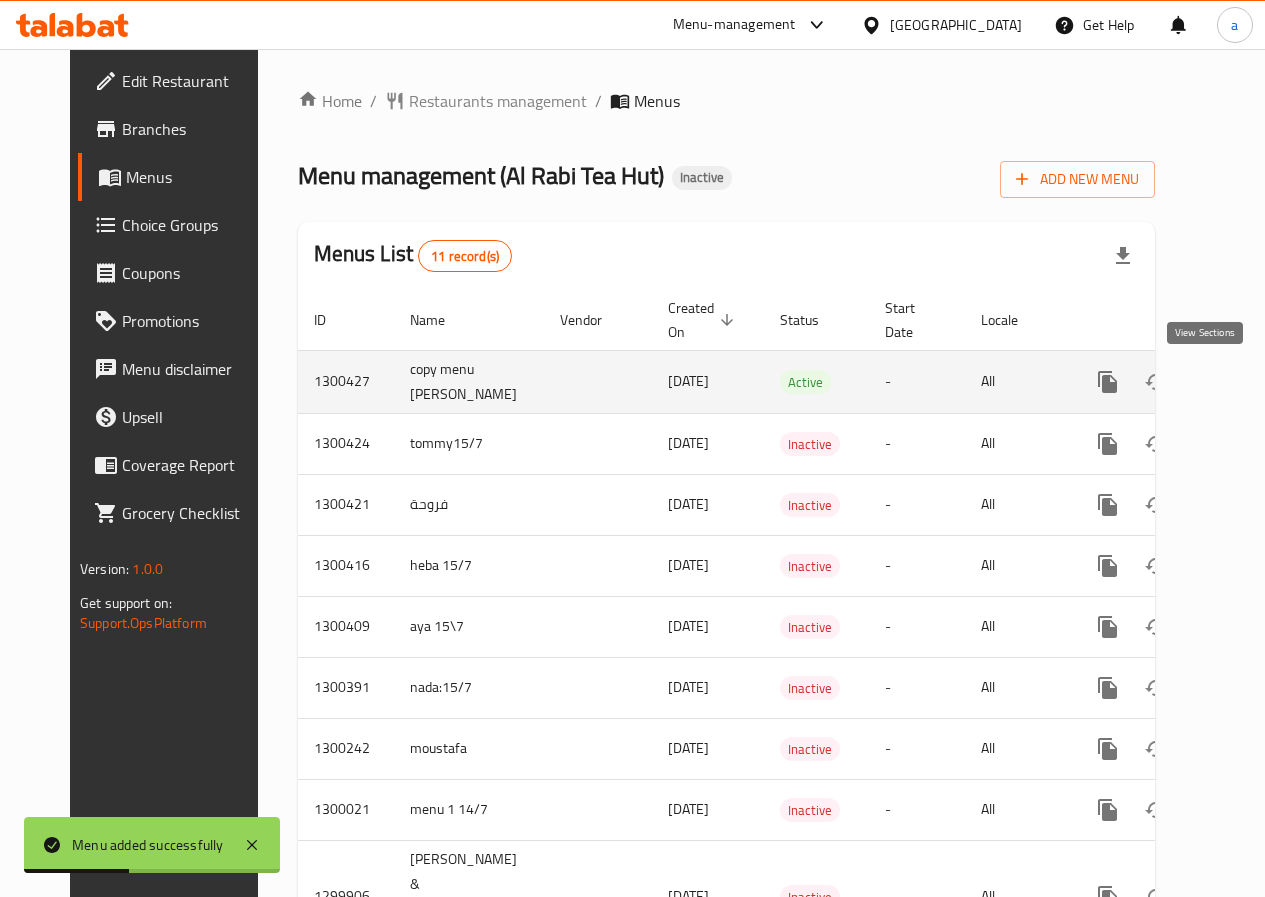 click 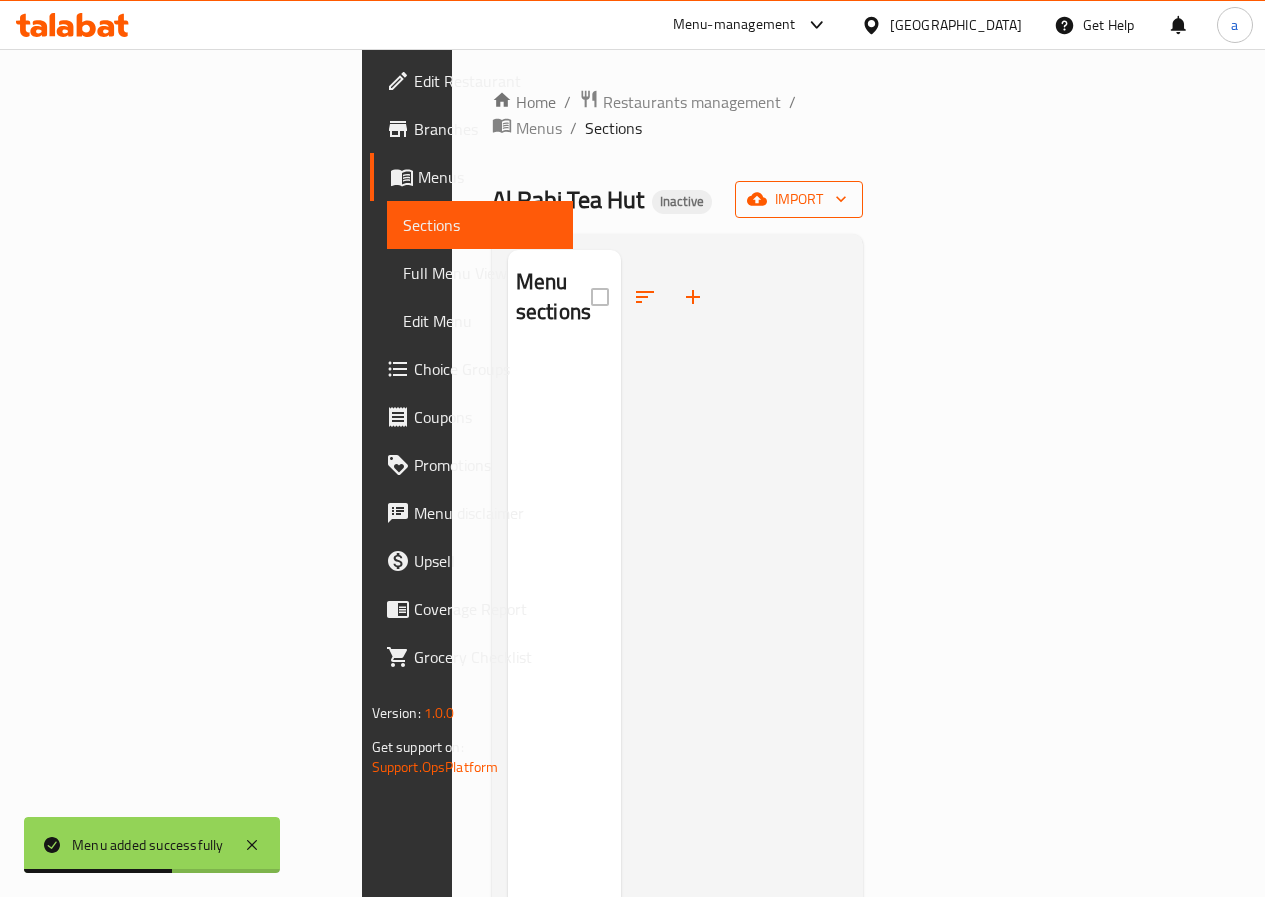 click on "import" at bounding box center (799, 199) 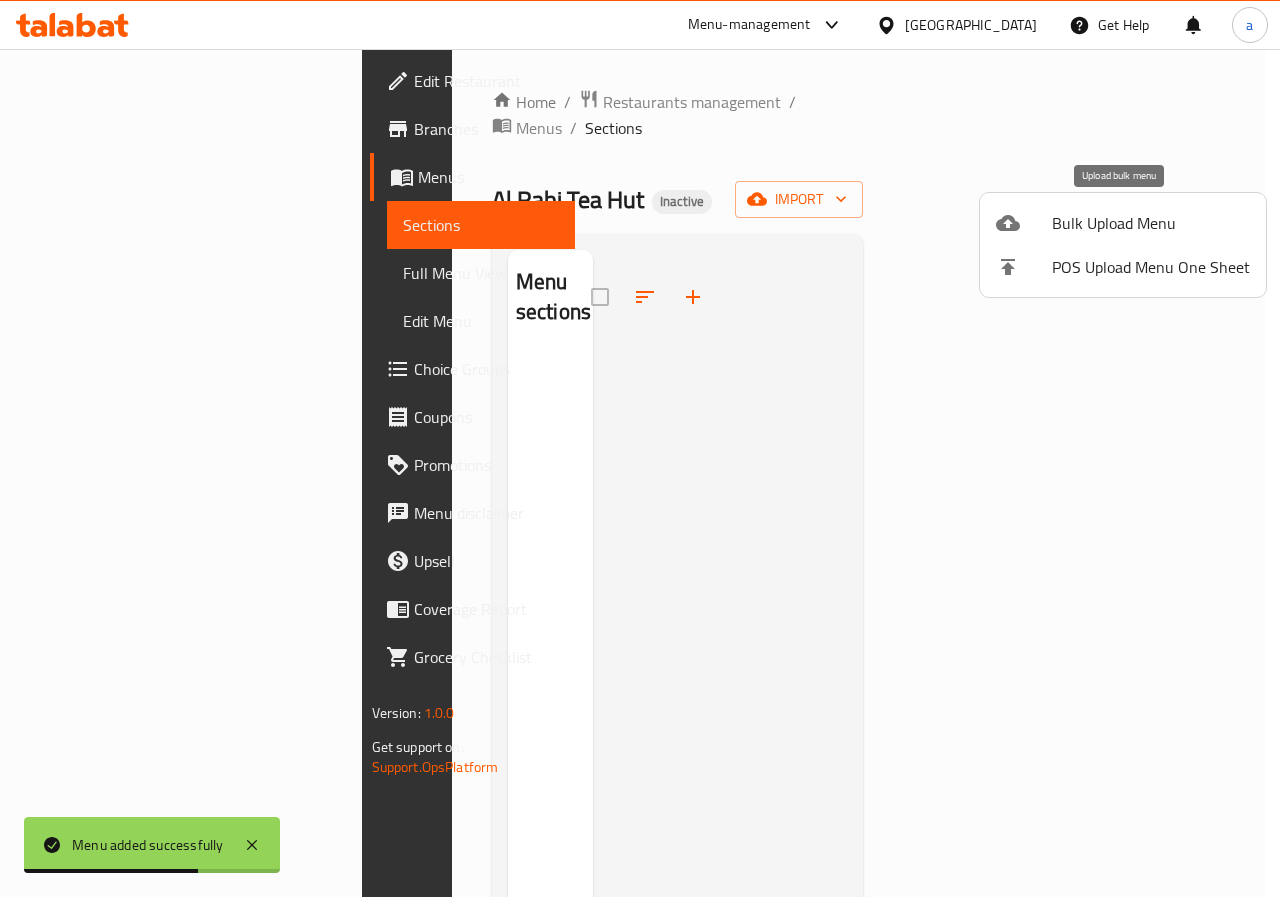 click on "Bulk Upload Menu" at bounding box center [1151, 223] 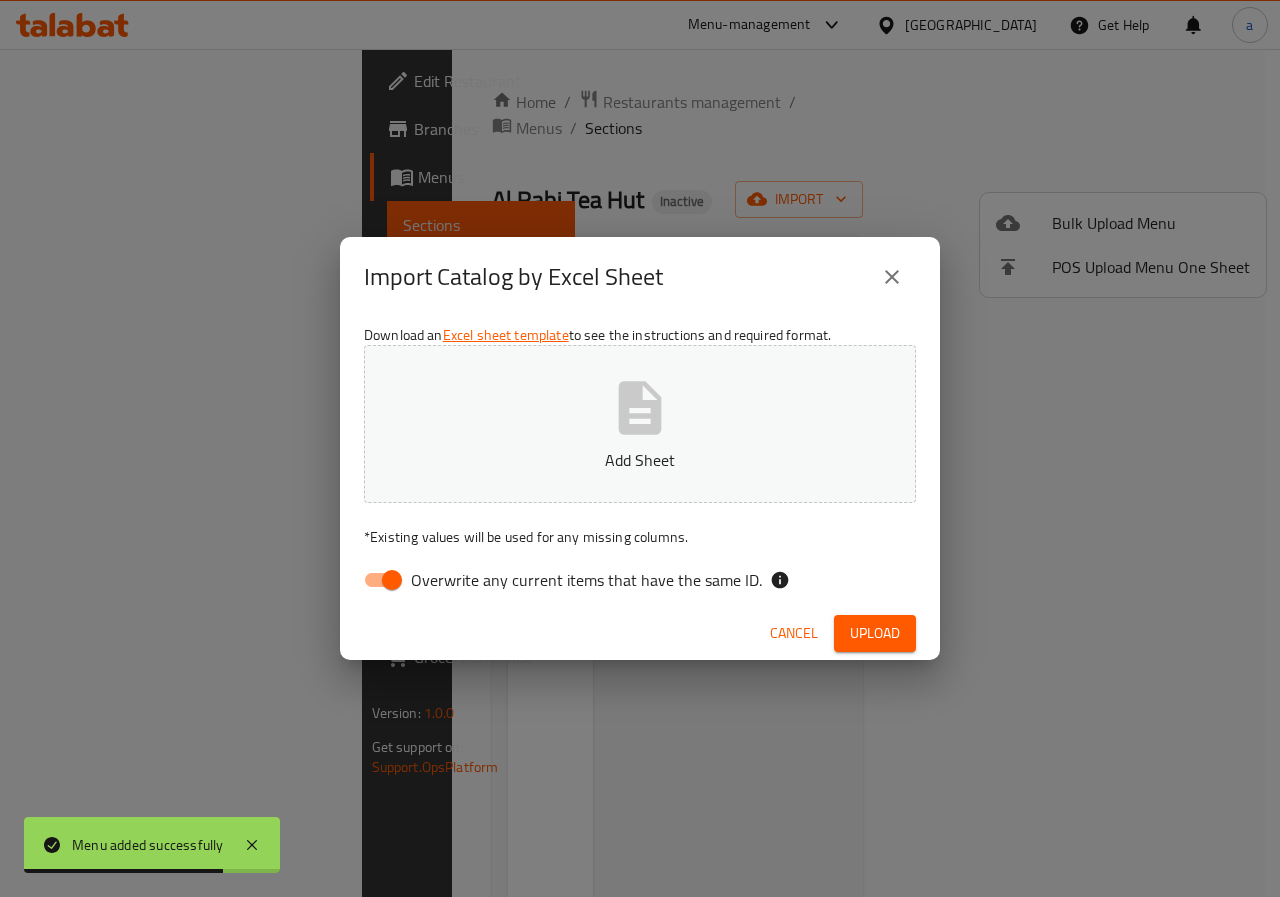 click on "Overwrite any current items that have the same ID." at bounding box center [586, 580] 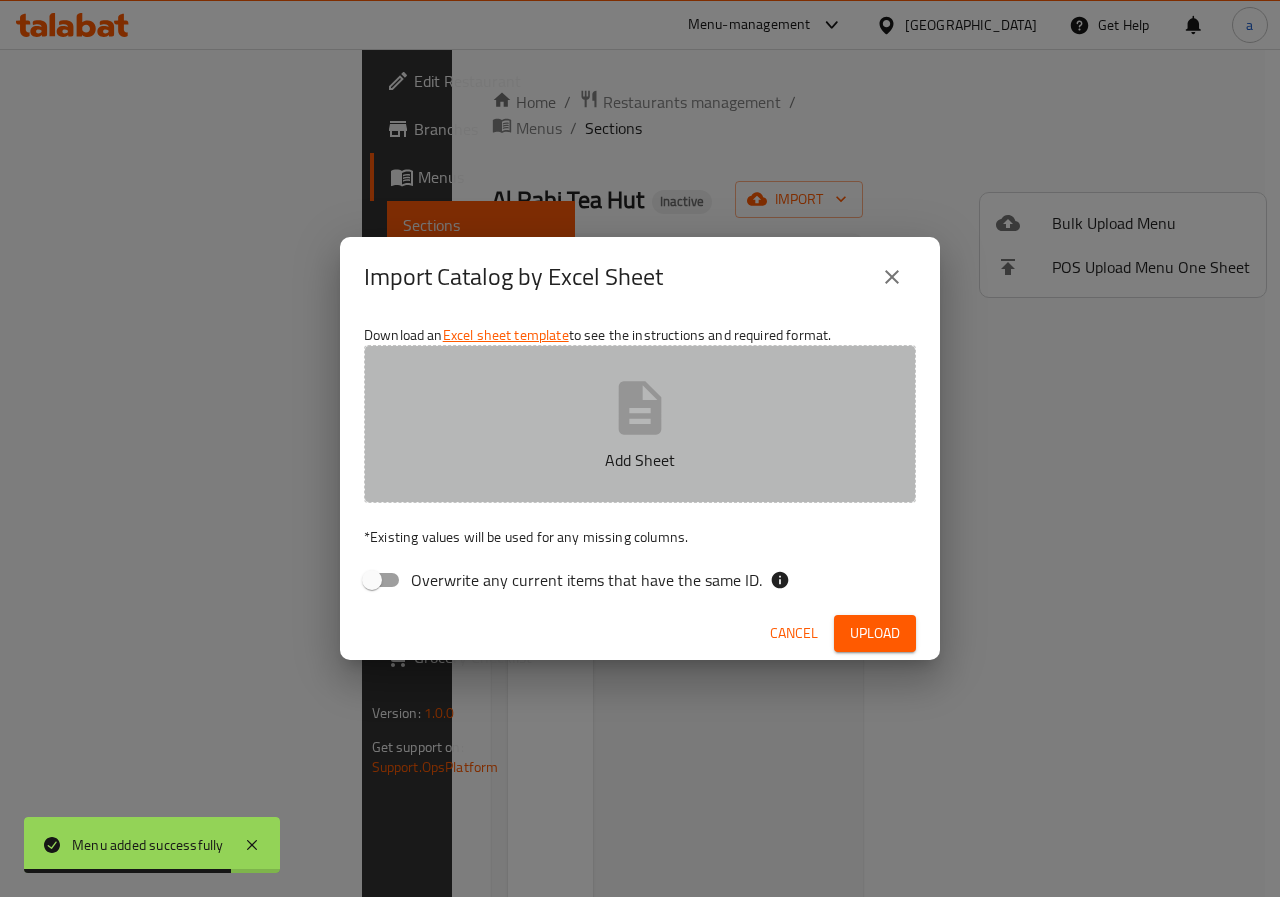 click on "Add Sheet" at bounding box center (640, 424) 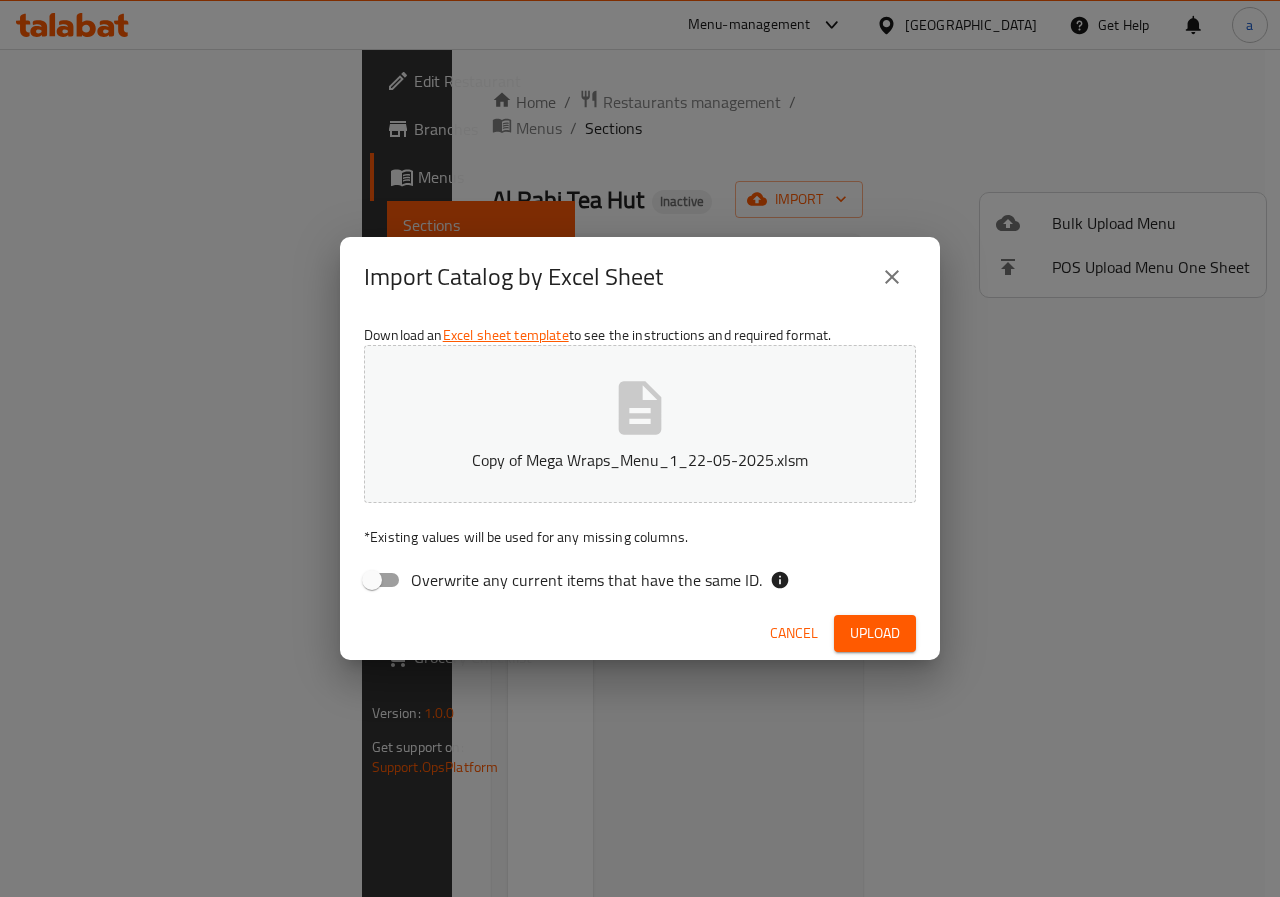click on "Upload" at bounding box center [875, 633] 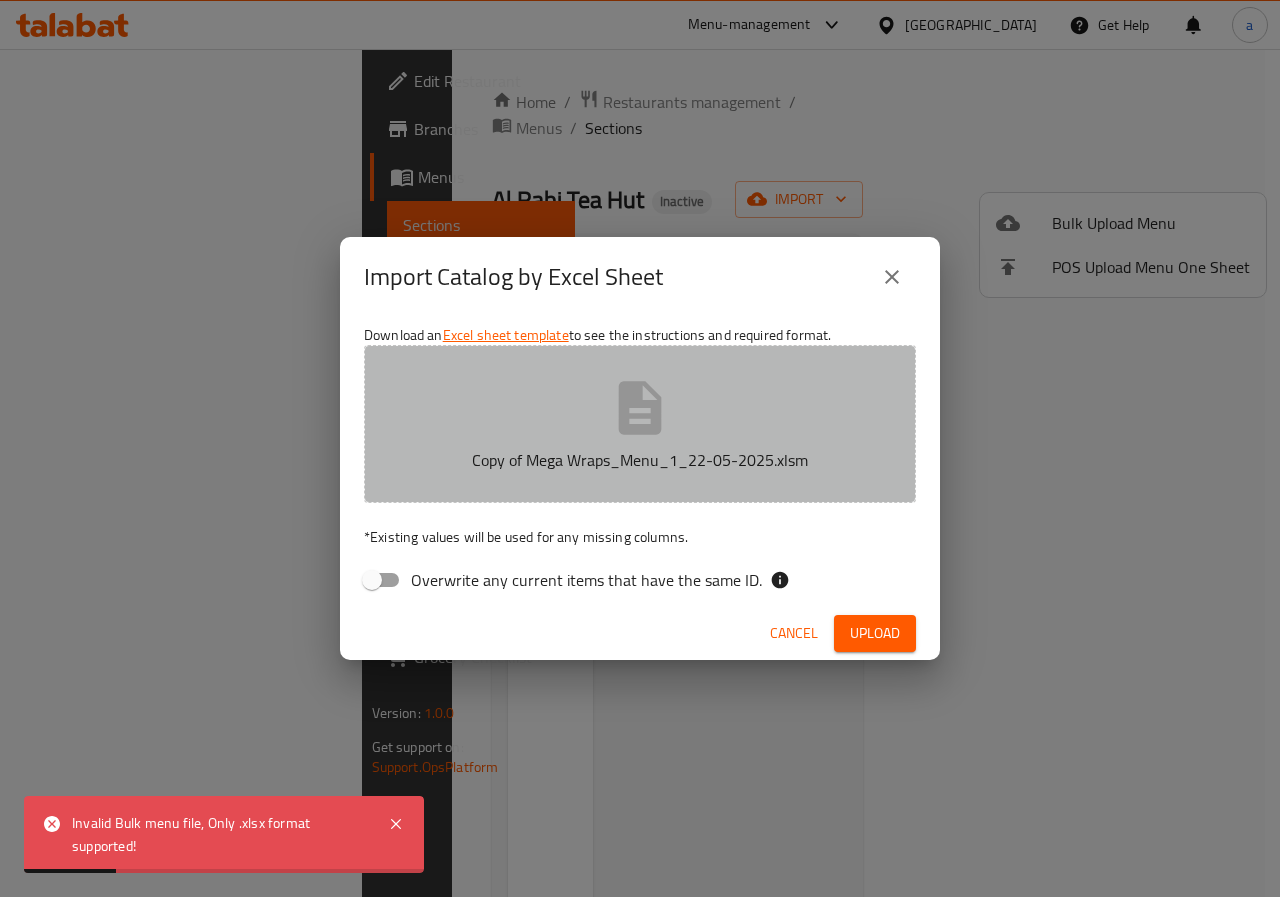 click on "Copy of Mega Wraps_Menu_1_22-05-2025.xlsm" at bounding box center [640, 424] 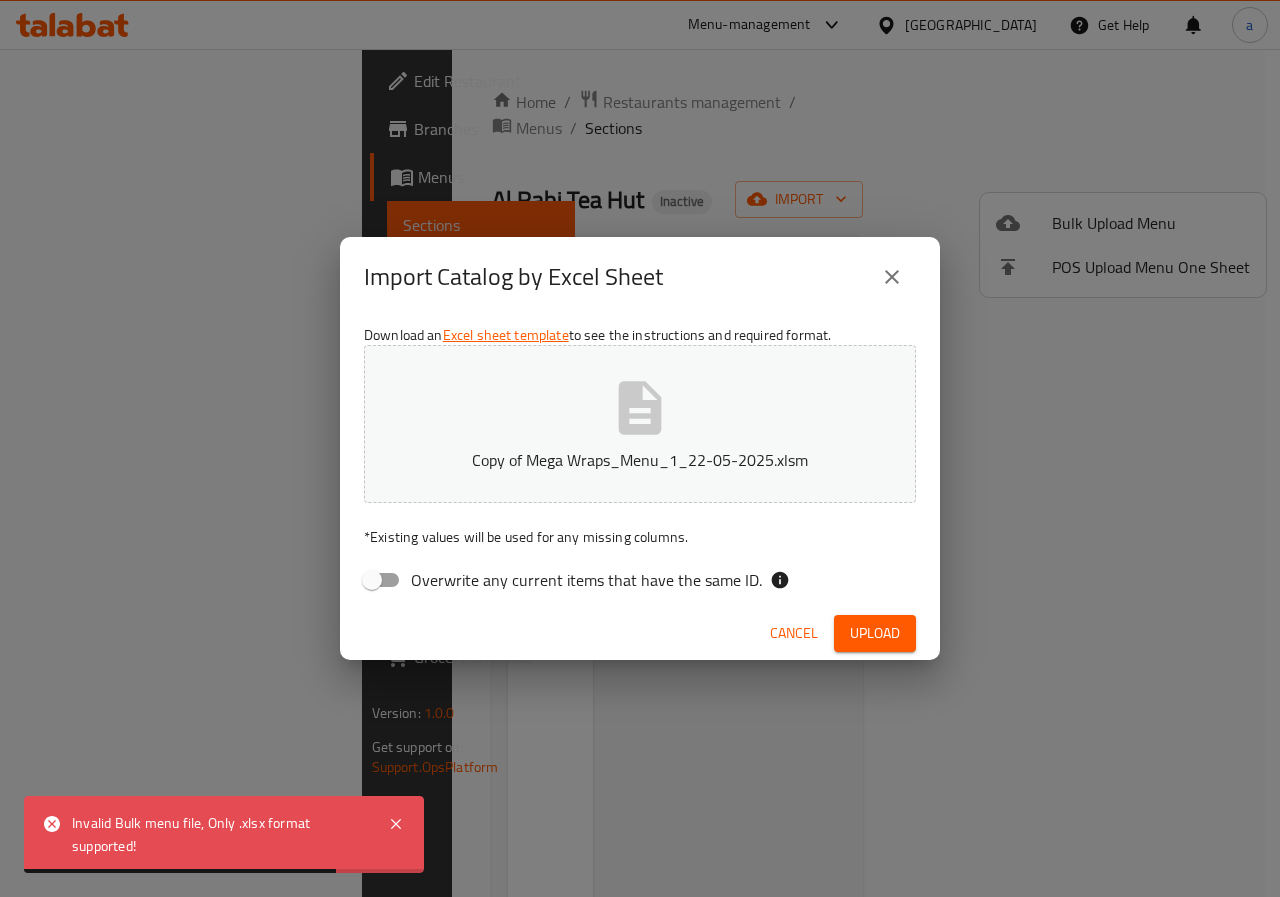 click 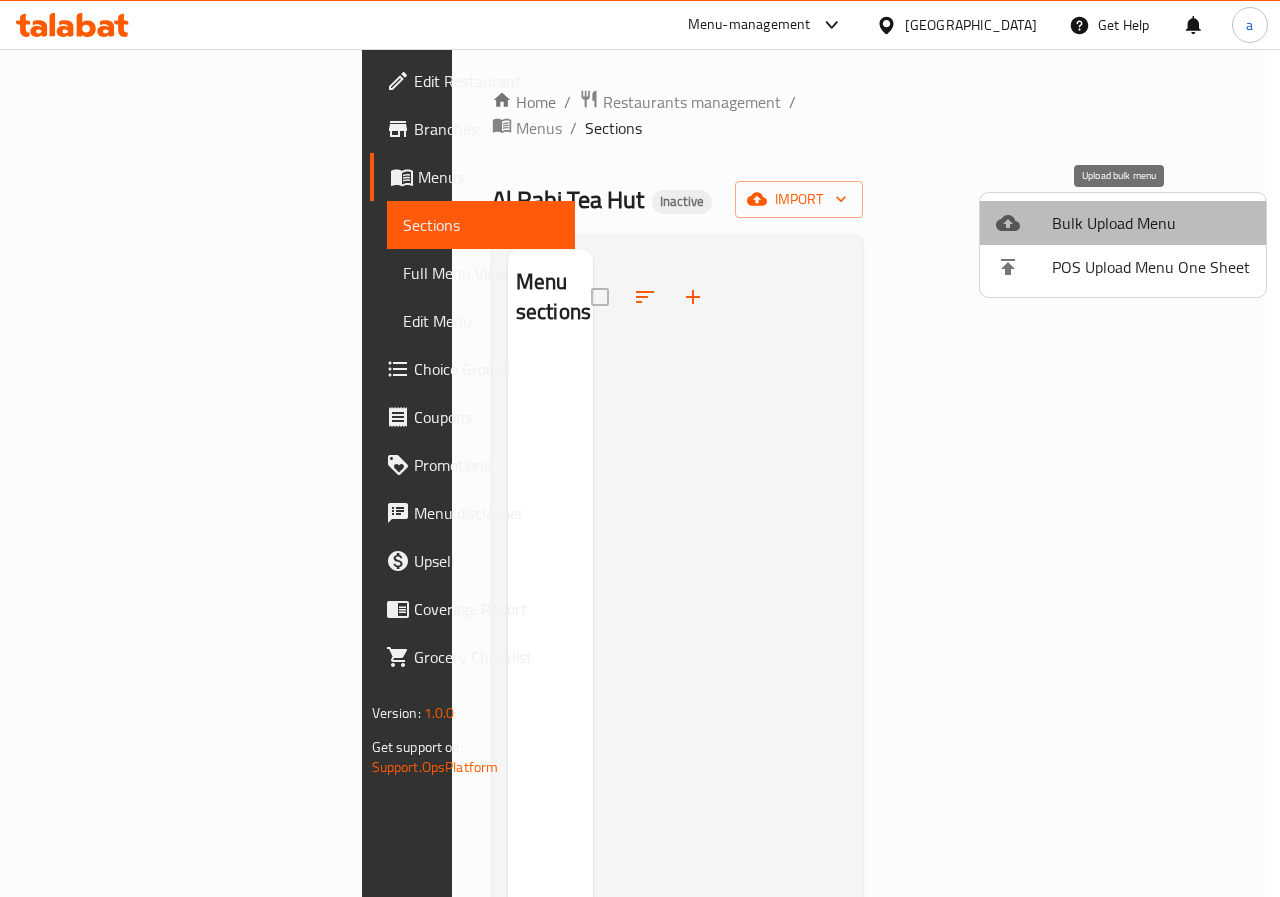 click on "Bulk Upload Menu" at bounding box center (1151, 223) 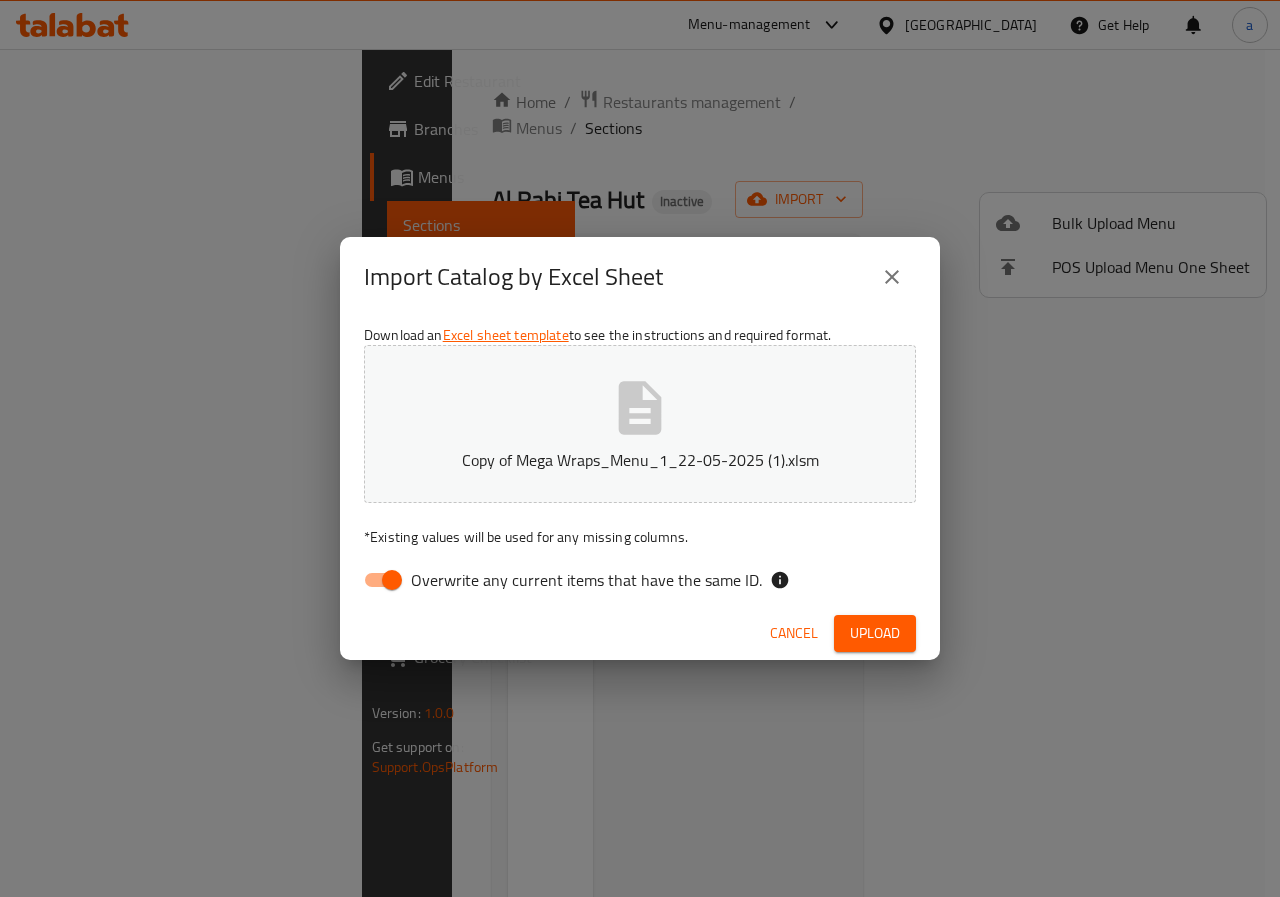 drag, startPoint x: 529, startPoint y: 582, endPoint x: 575, endPoint y: 587, distance: 46.270943 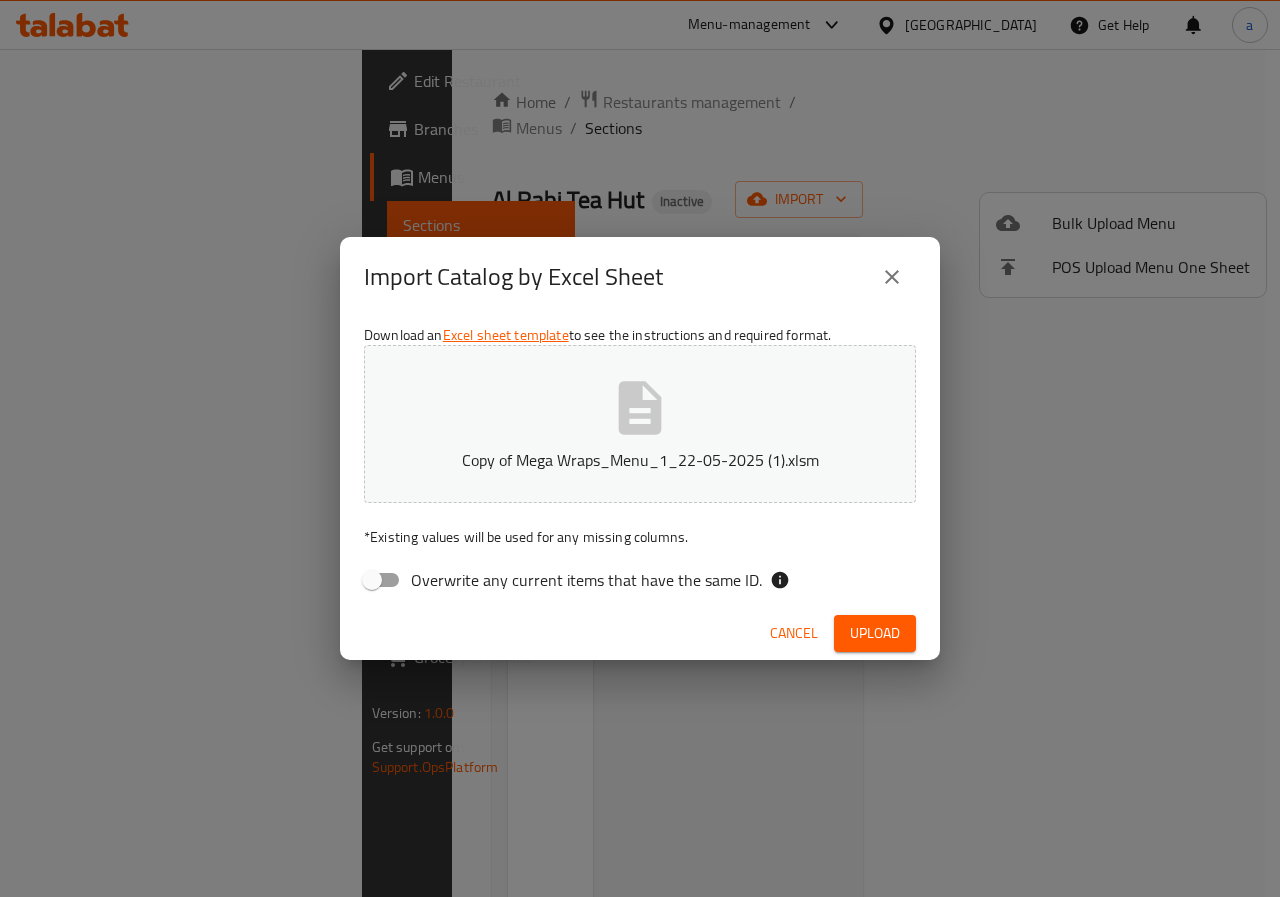 click on "Upload" at bounding box center (875, 633) 